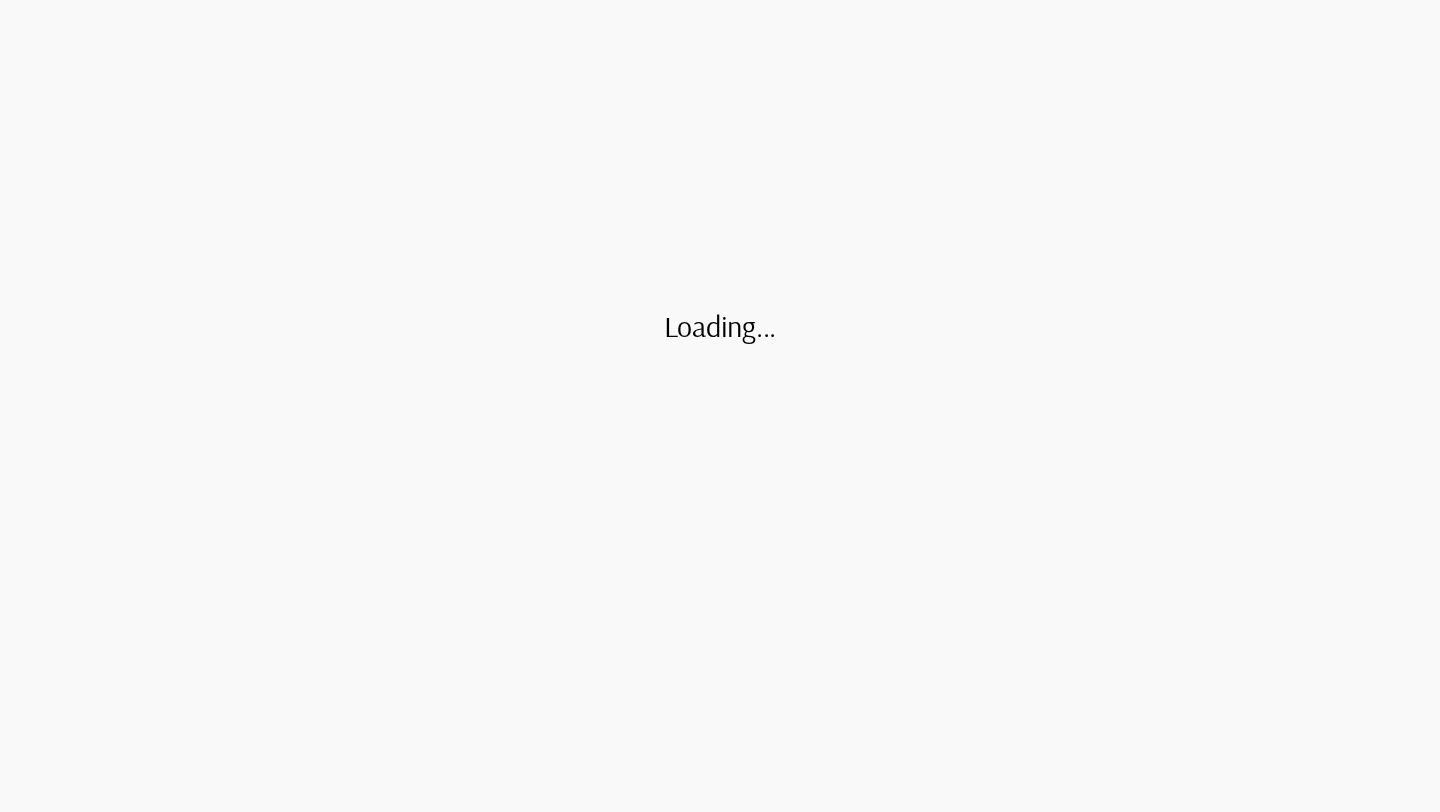 scroll, scrollTop: 0, scrollLeft: 0, axis: both 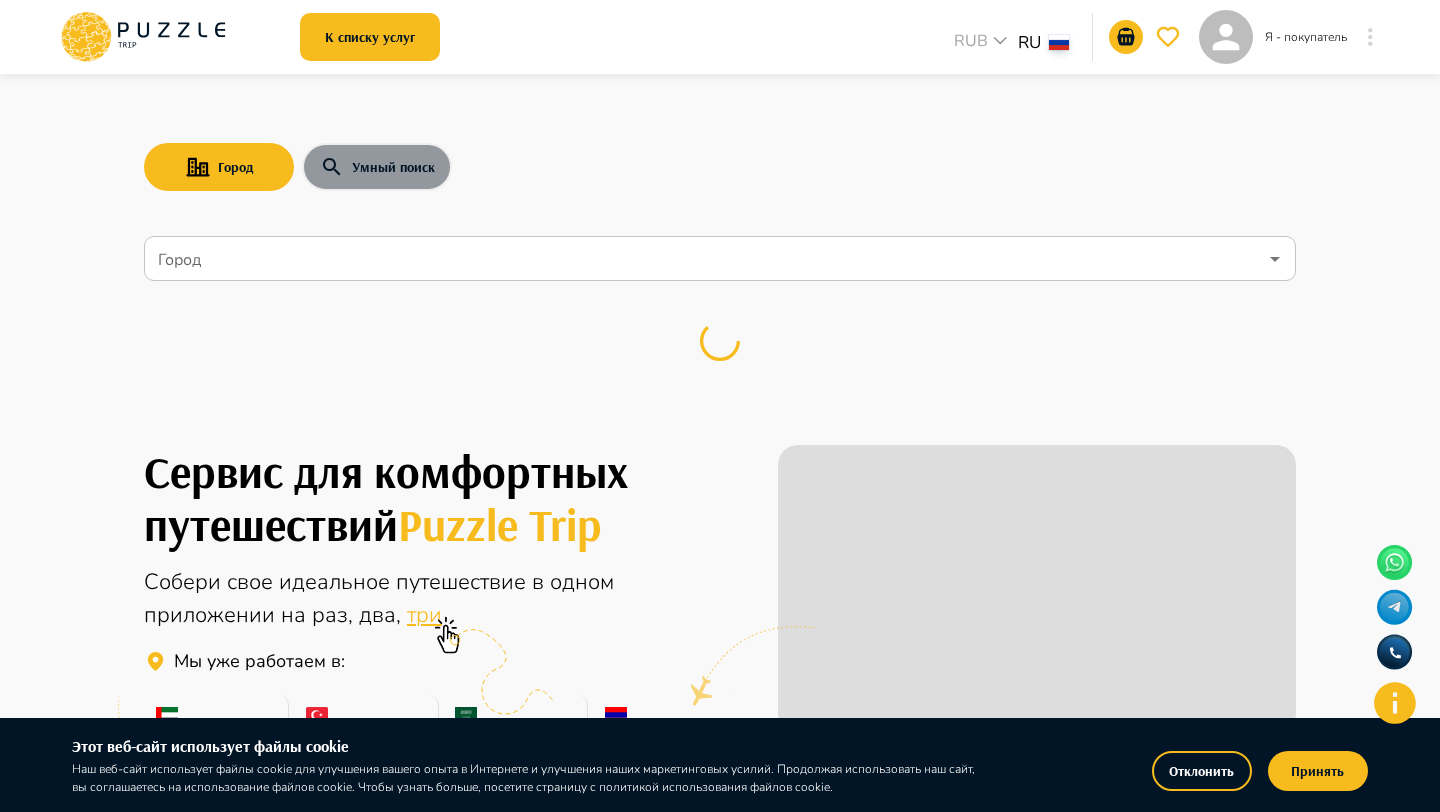 click on "Умный поиск" at bounding box center [377, 167] 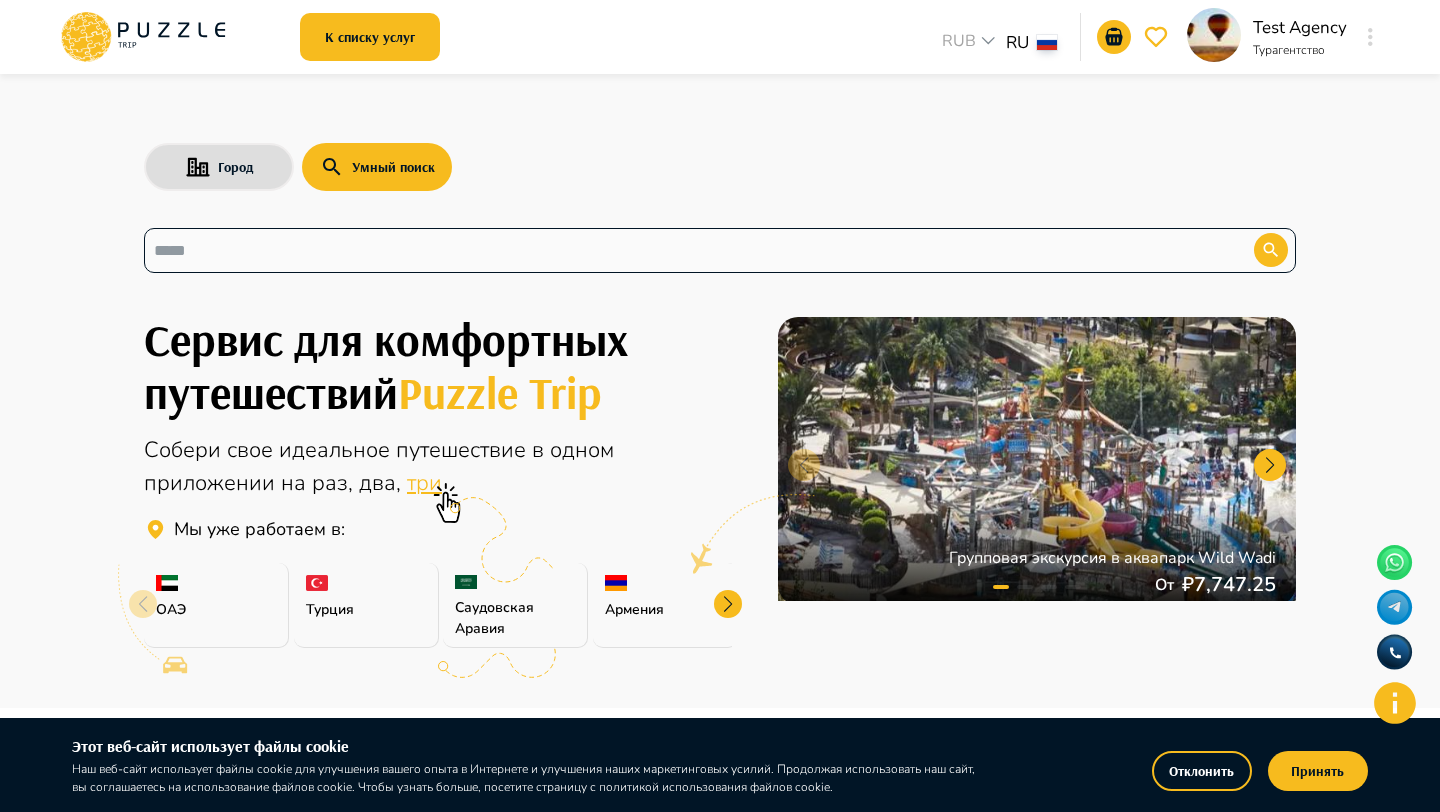 click at bounding box center (684, 250) 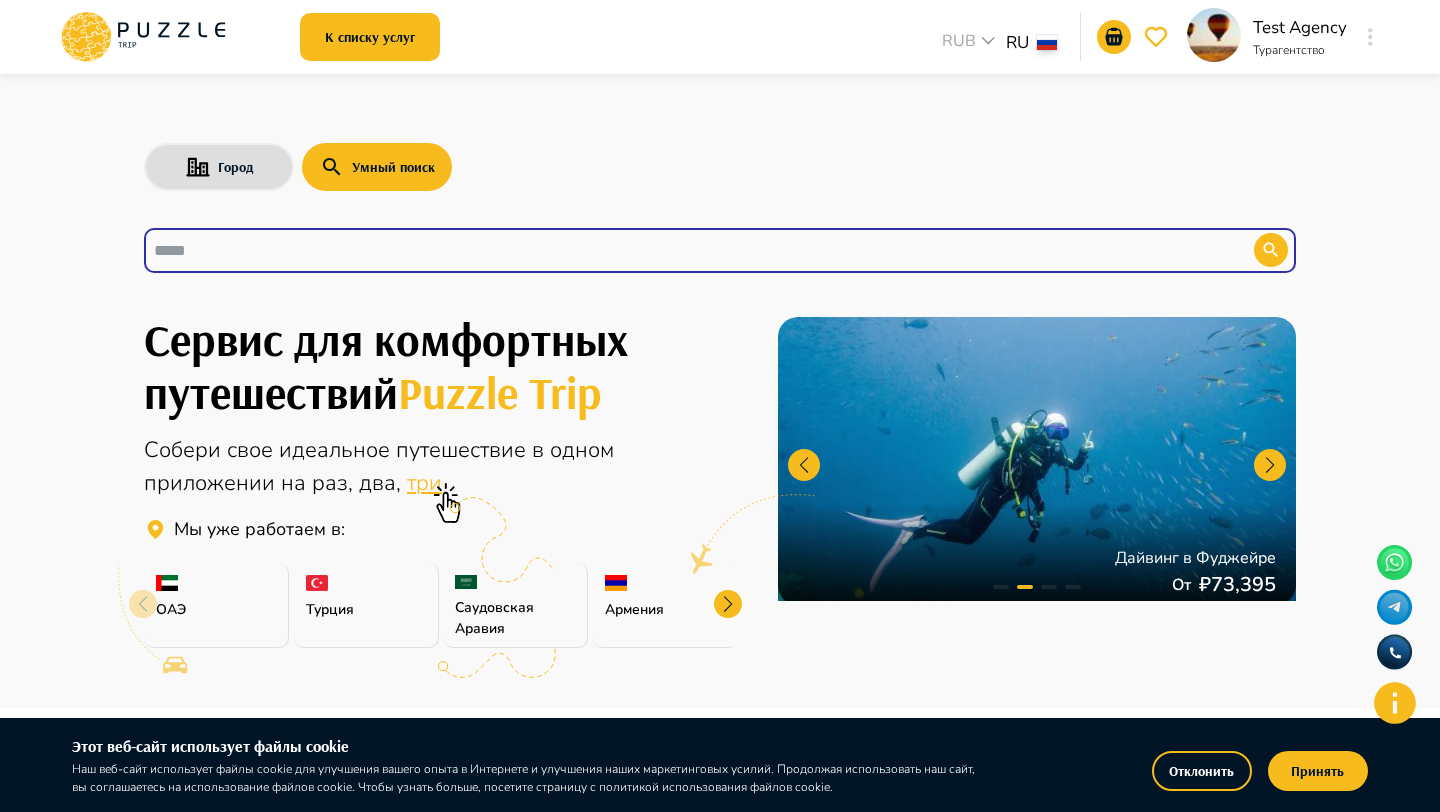 paste on "**********" 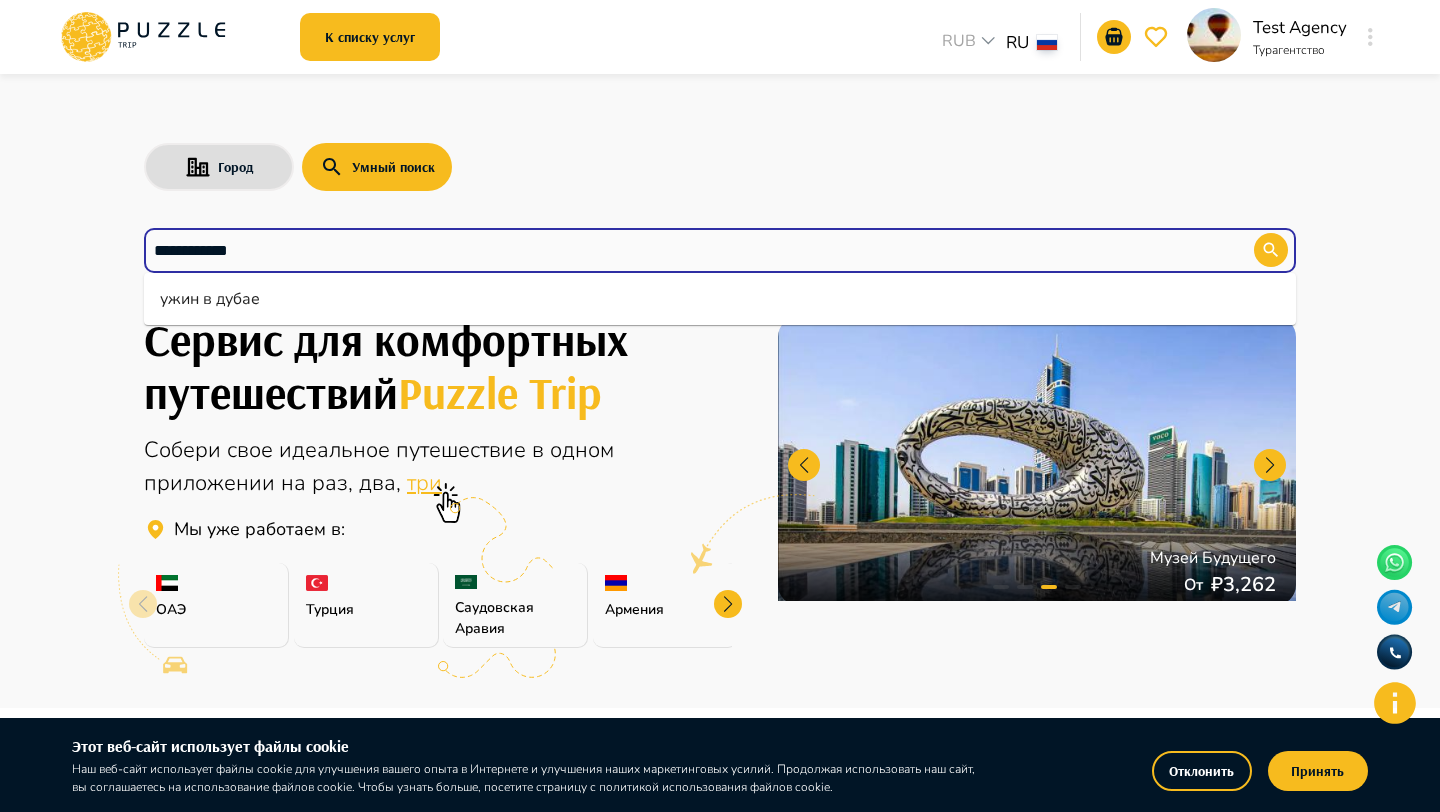 click on "ужин в дубае" at bounding box center (720, 299) 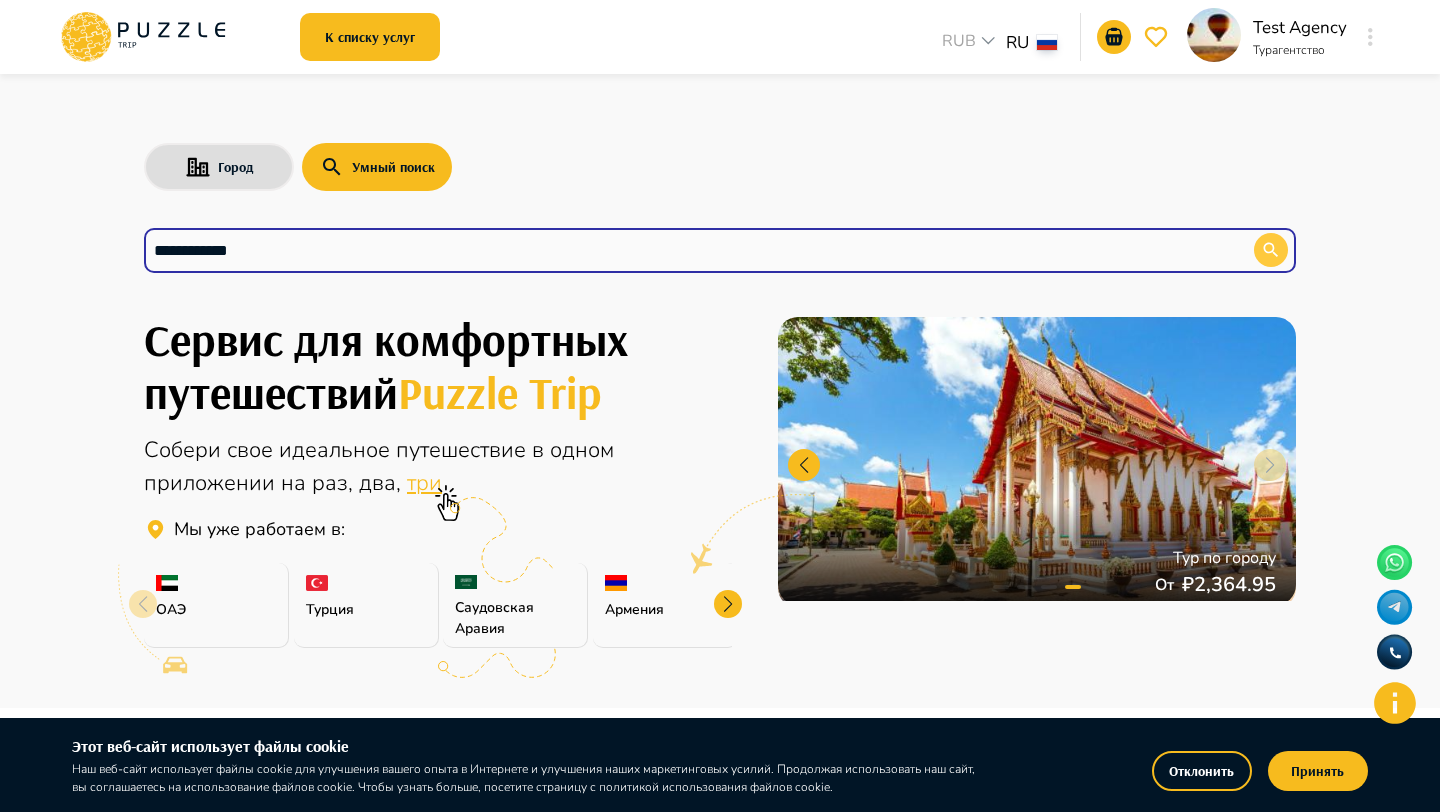 type on "**********" 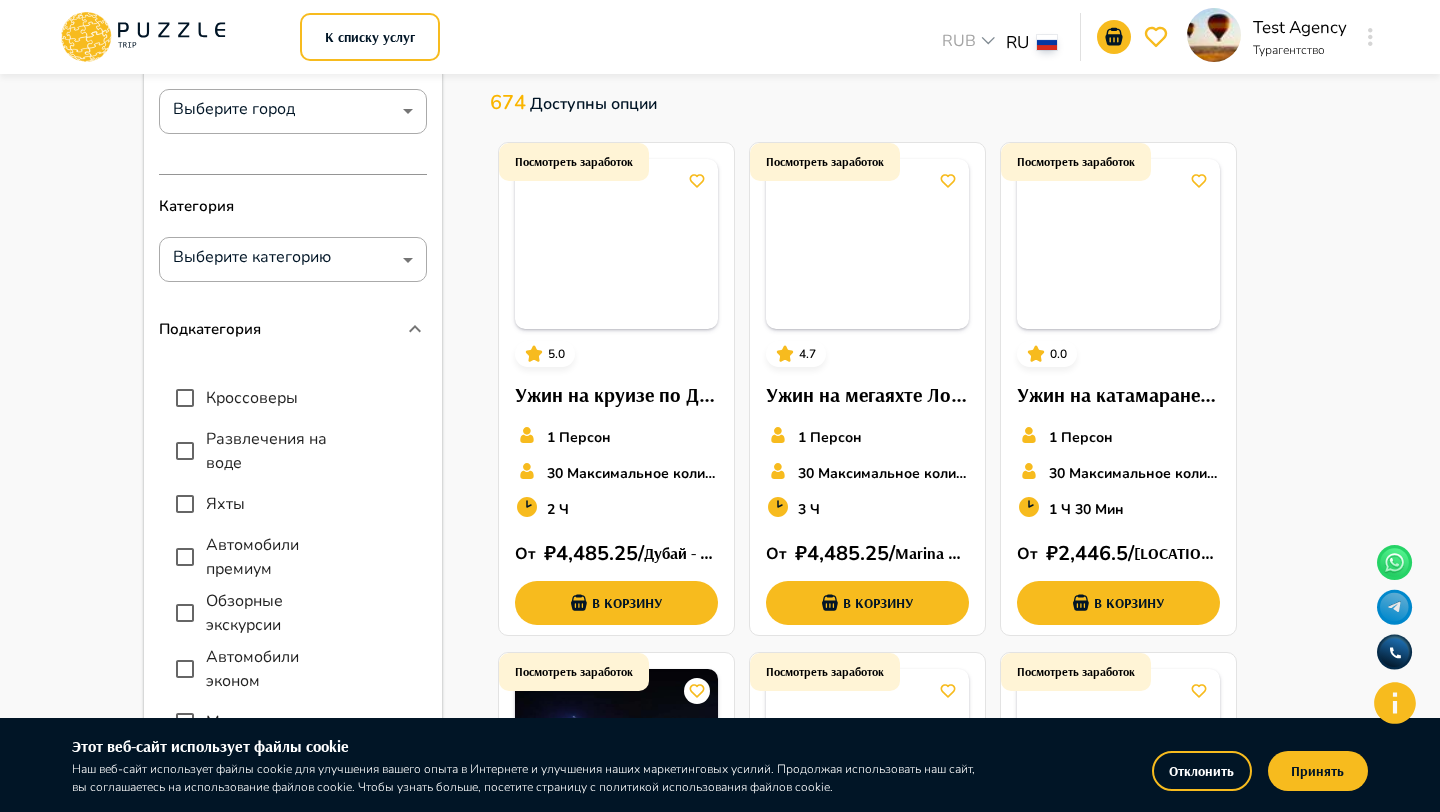 scroll, scrollTop: 0, scrollLeft: 0, axis: both 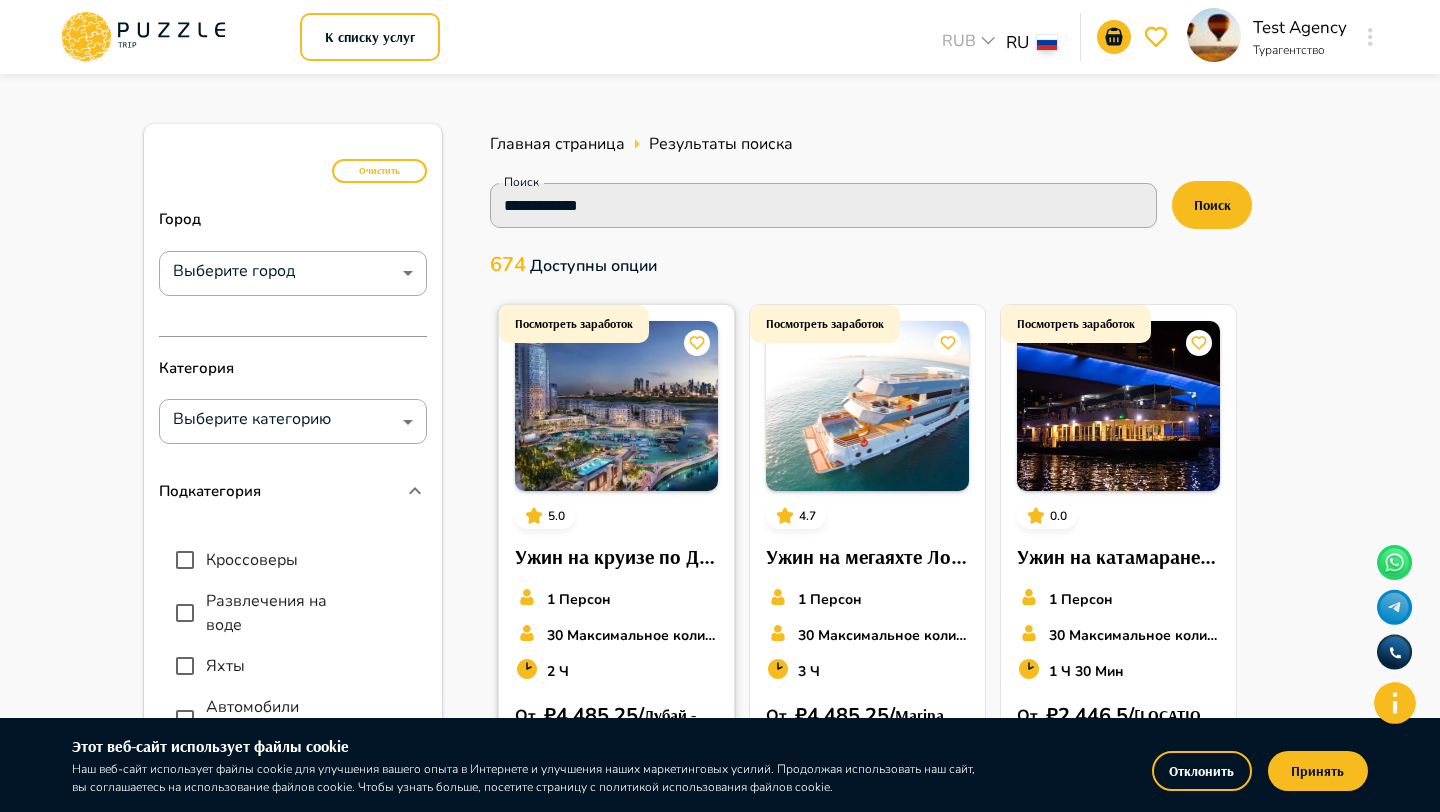 click on "Посмотреть заработок 5.0 Ужин на круизе по Дубай-Крик 1 Персон 30 Максимальное количество мест 2 Ч  От     ₽ 4,485.25 /  Дубай - Объединенные Арабские Эмираты В корзину" at bounding box center (616, 554) 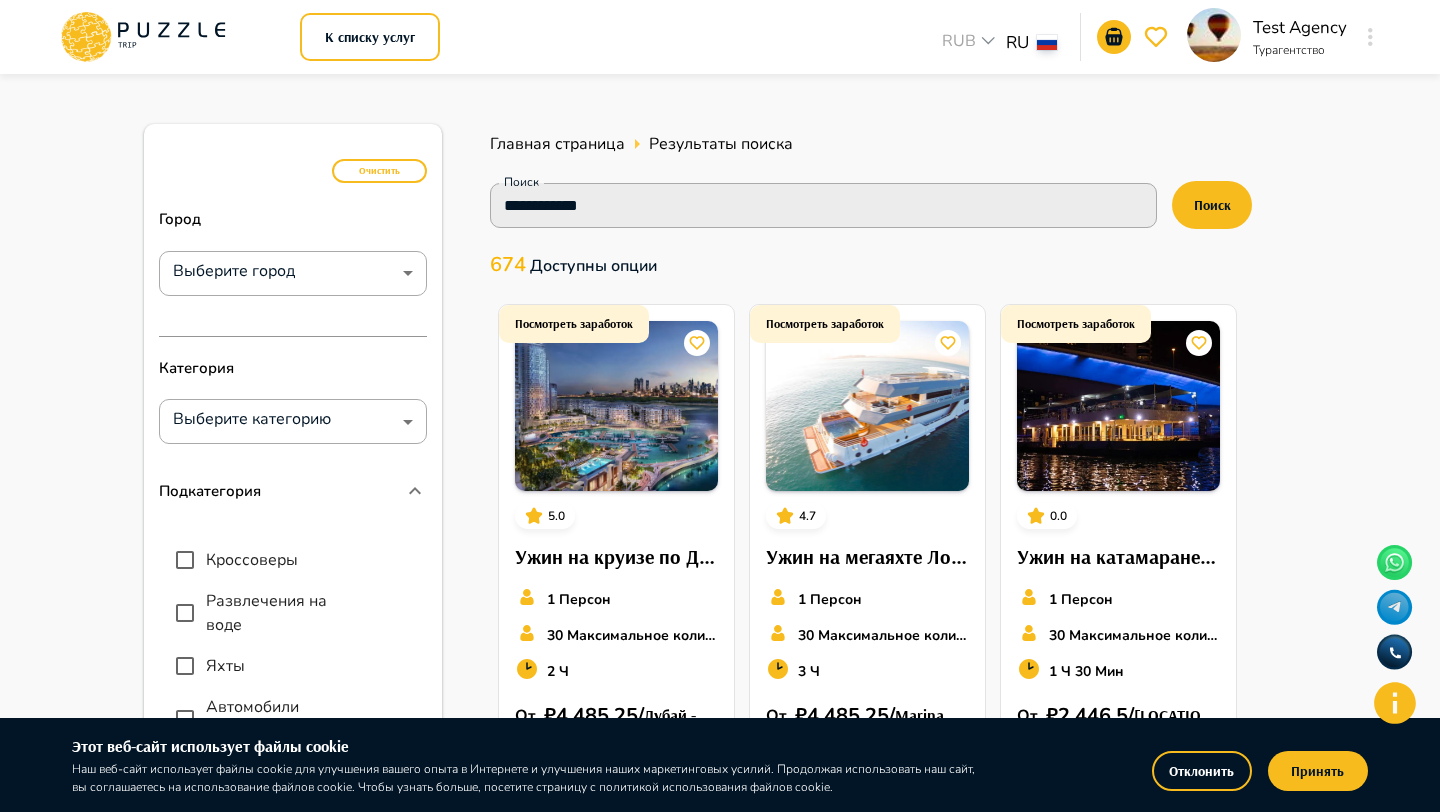 click on "**********" at bounding box center [869, 213] 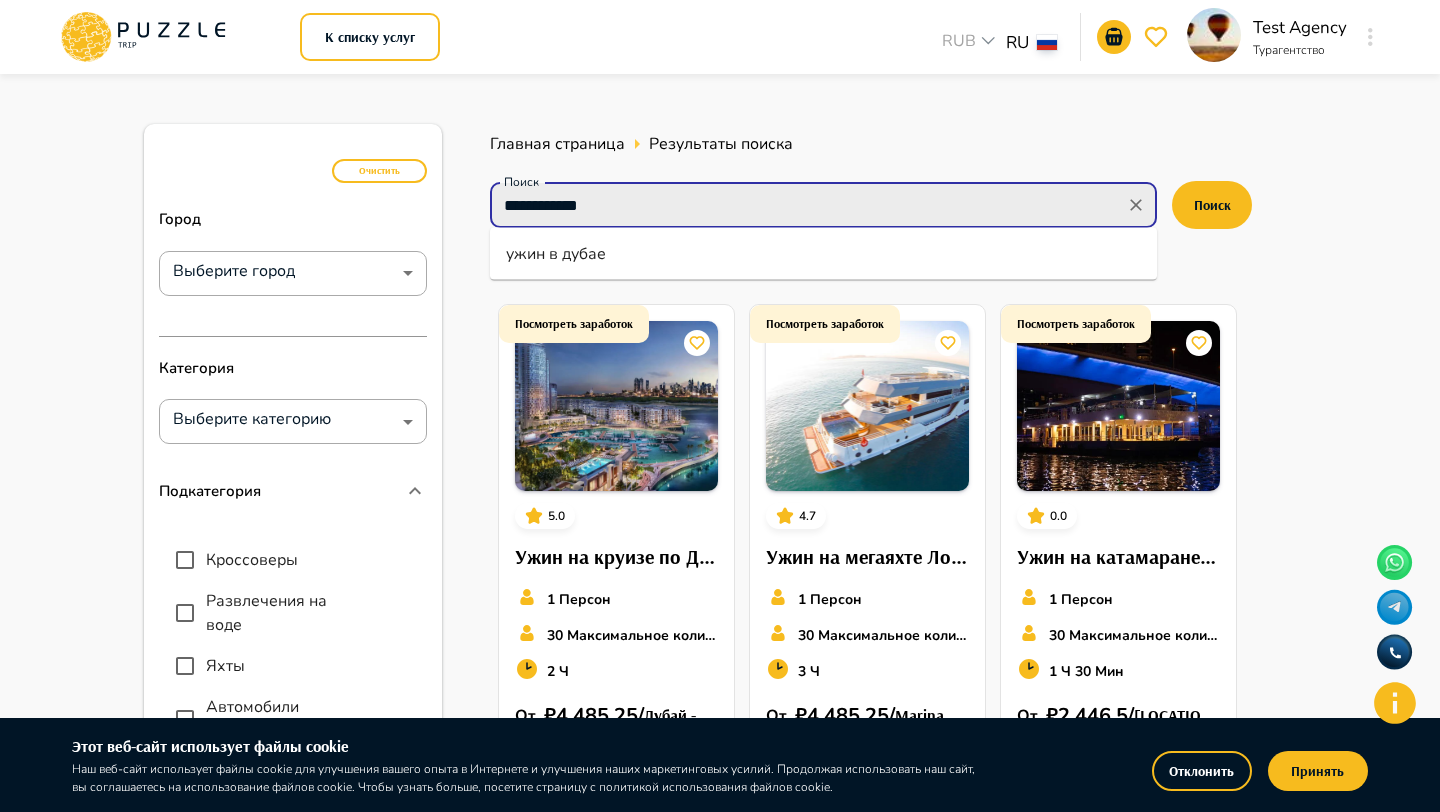 click on "**********" at bounding box center (807, 205) 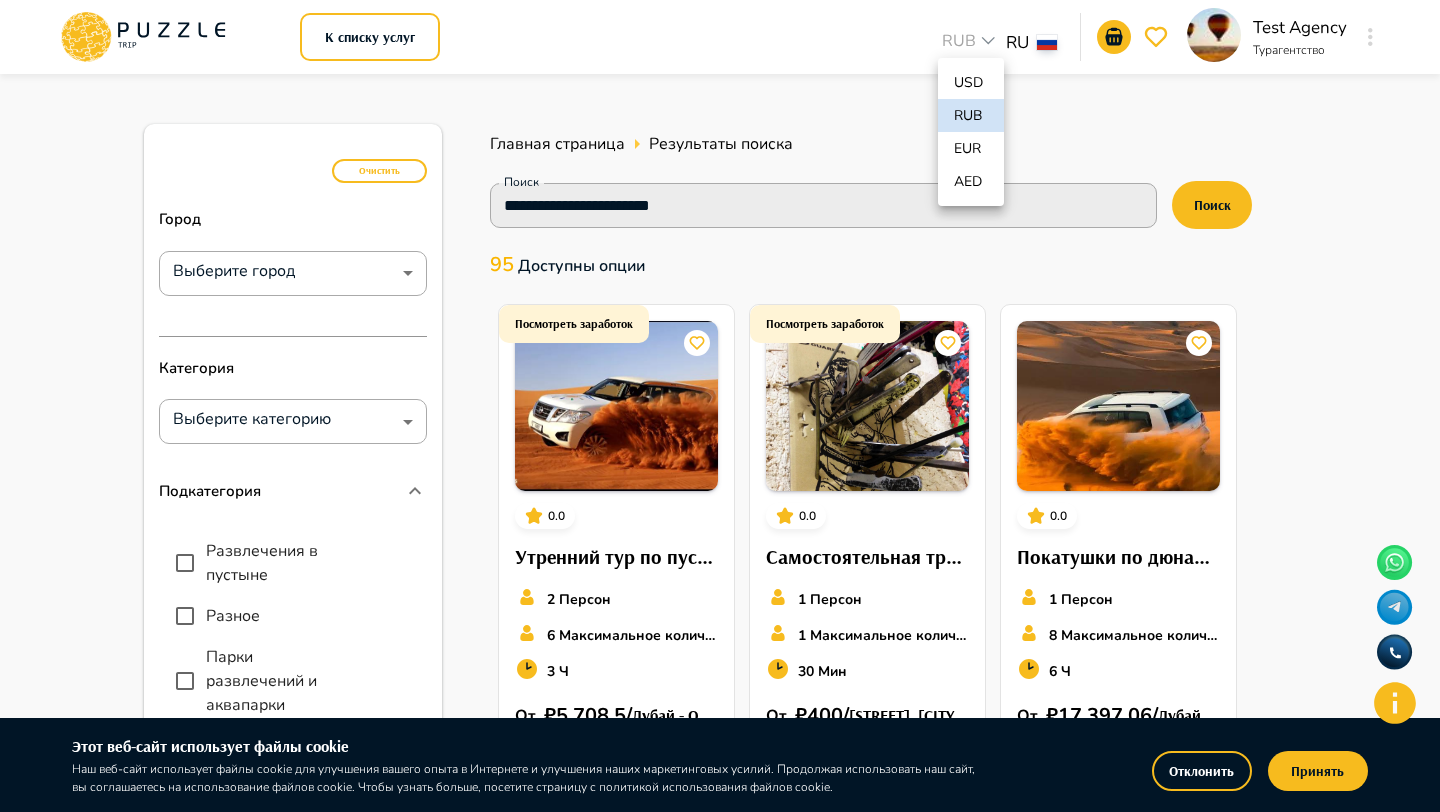 click on "**********" at bounding box center (720, 1181) 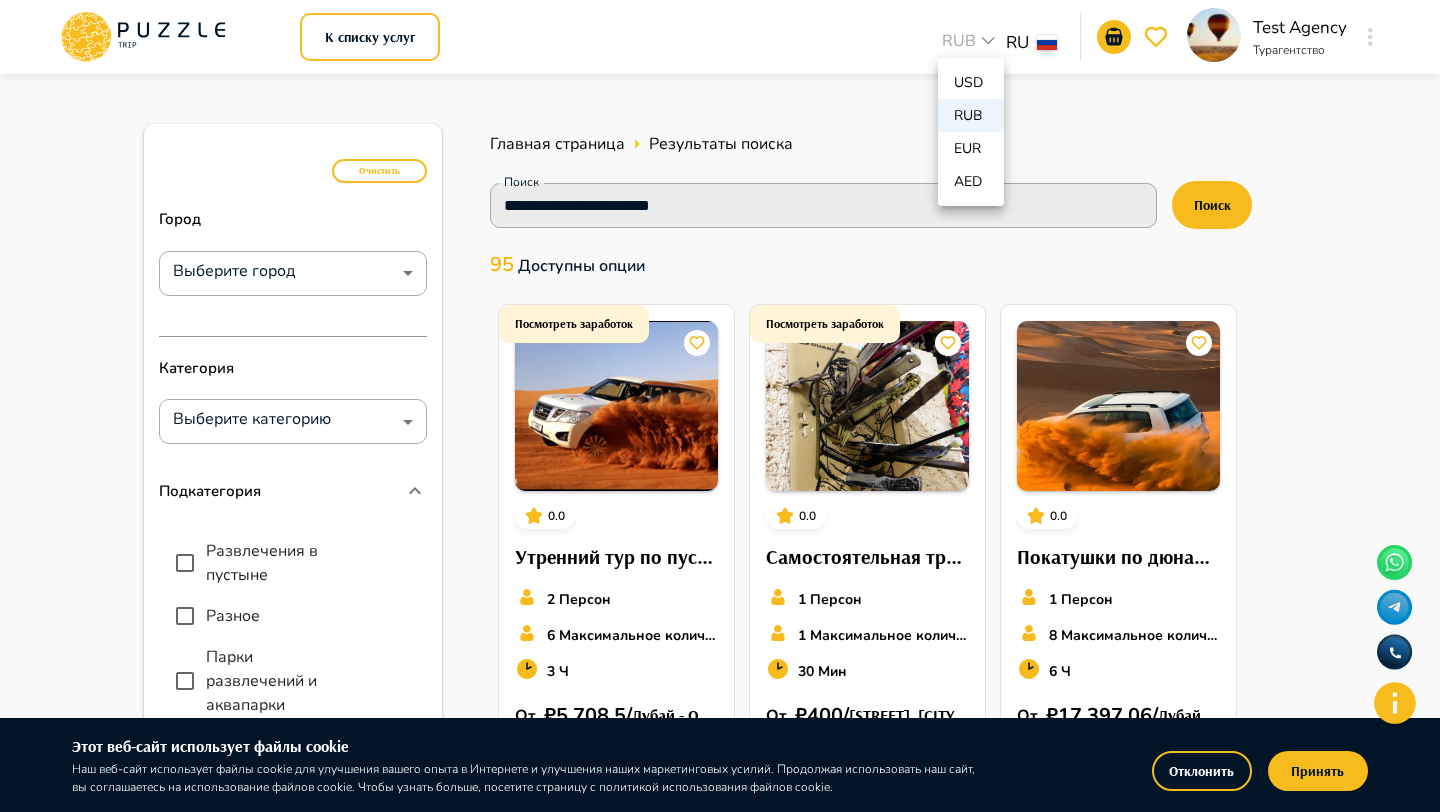 click at bounding box center (720, 406) 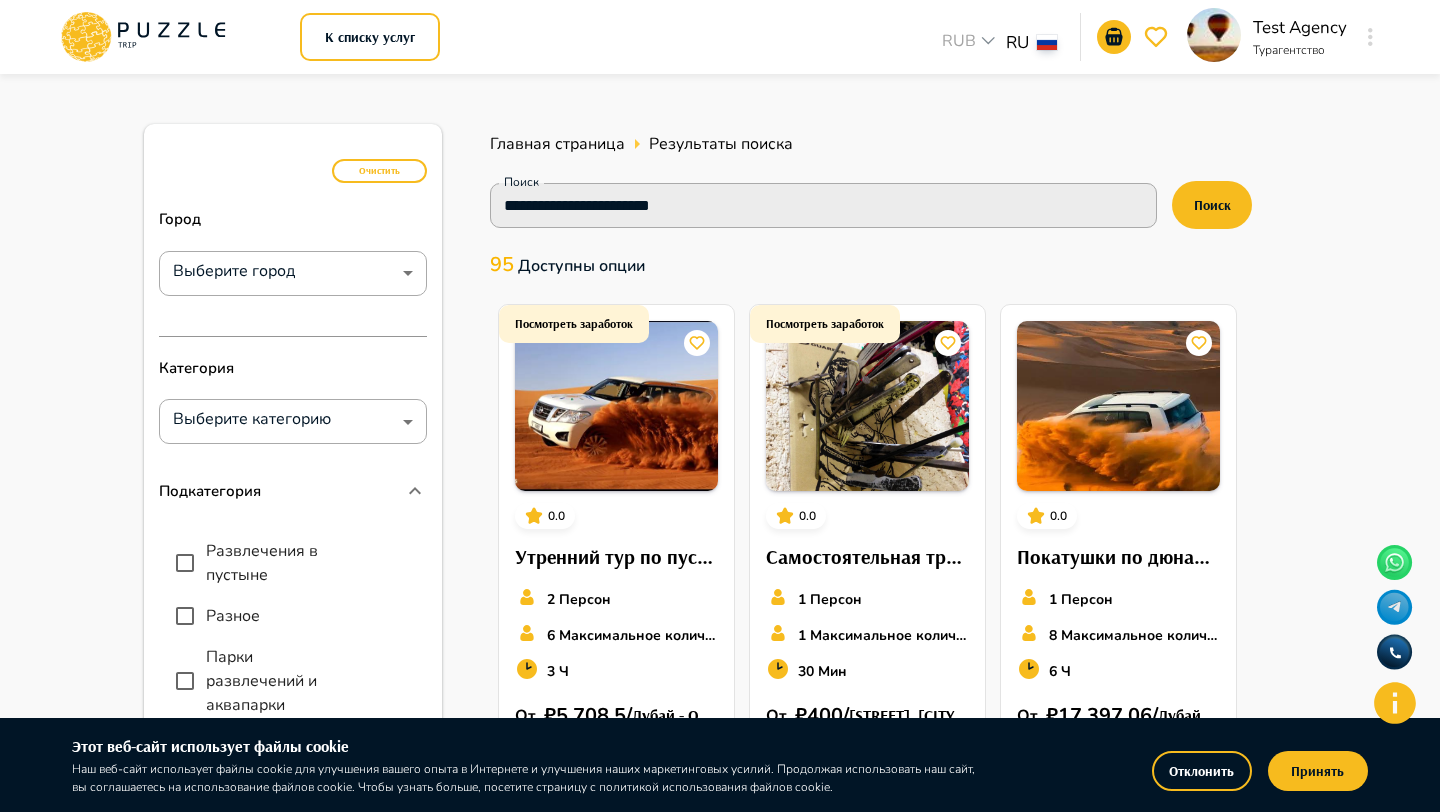 click on "**********" at bounding box center [720, 1181] 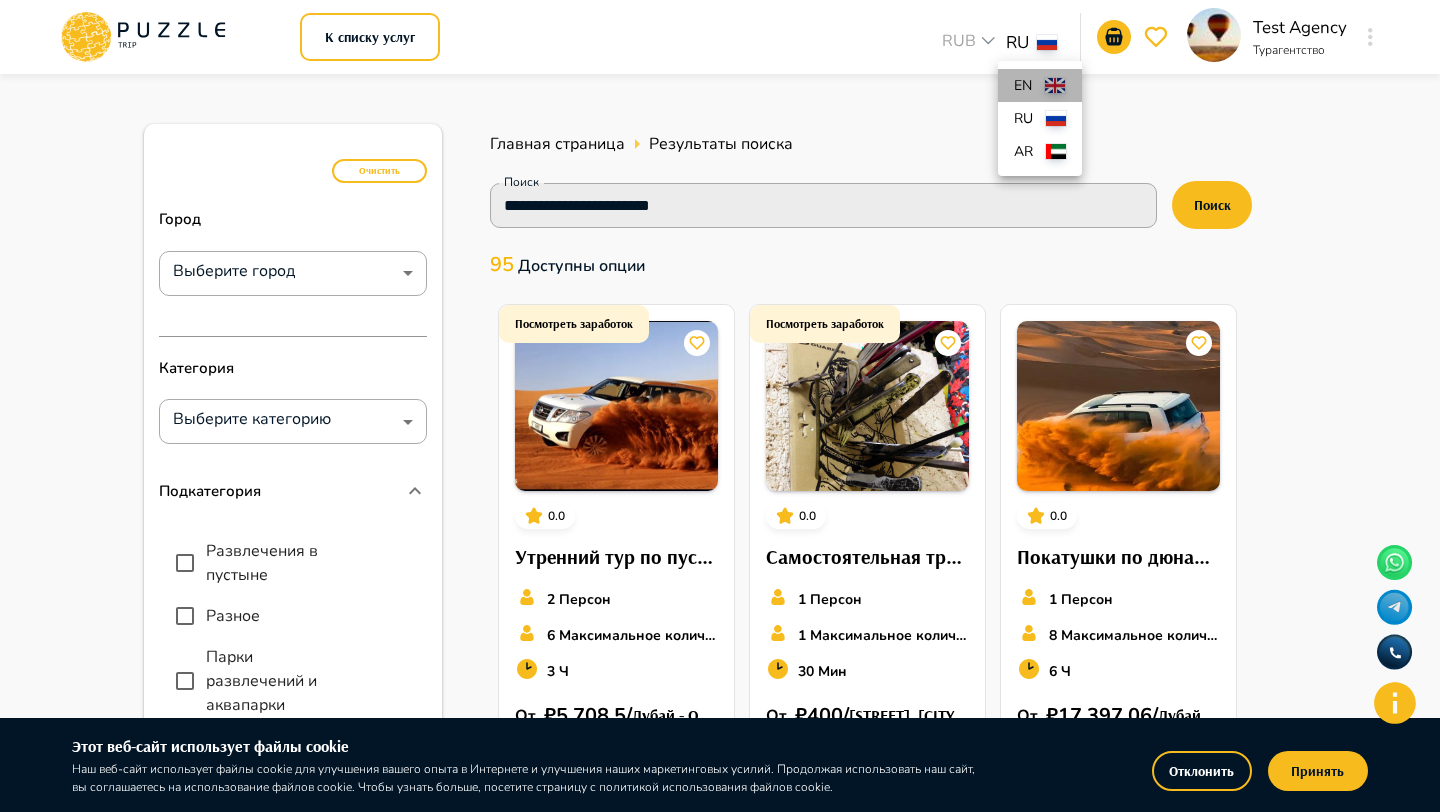 click on "en" at bounding box center (1025, 85) 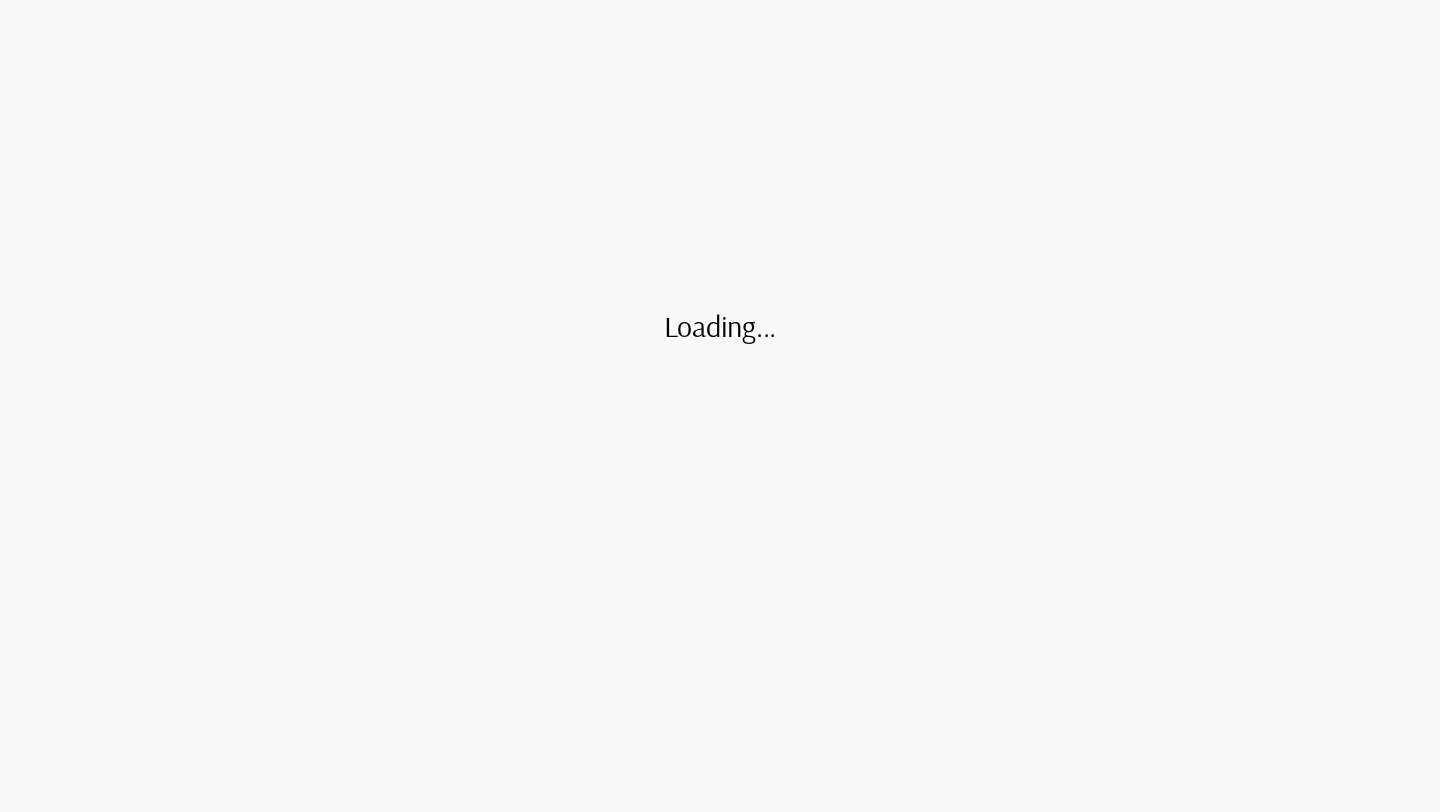 scroll, scrollTop: 0, scrollLeft: 0, axis: both 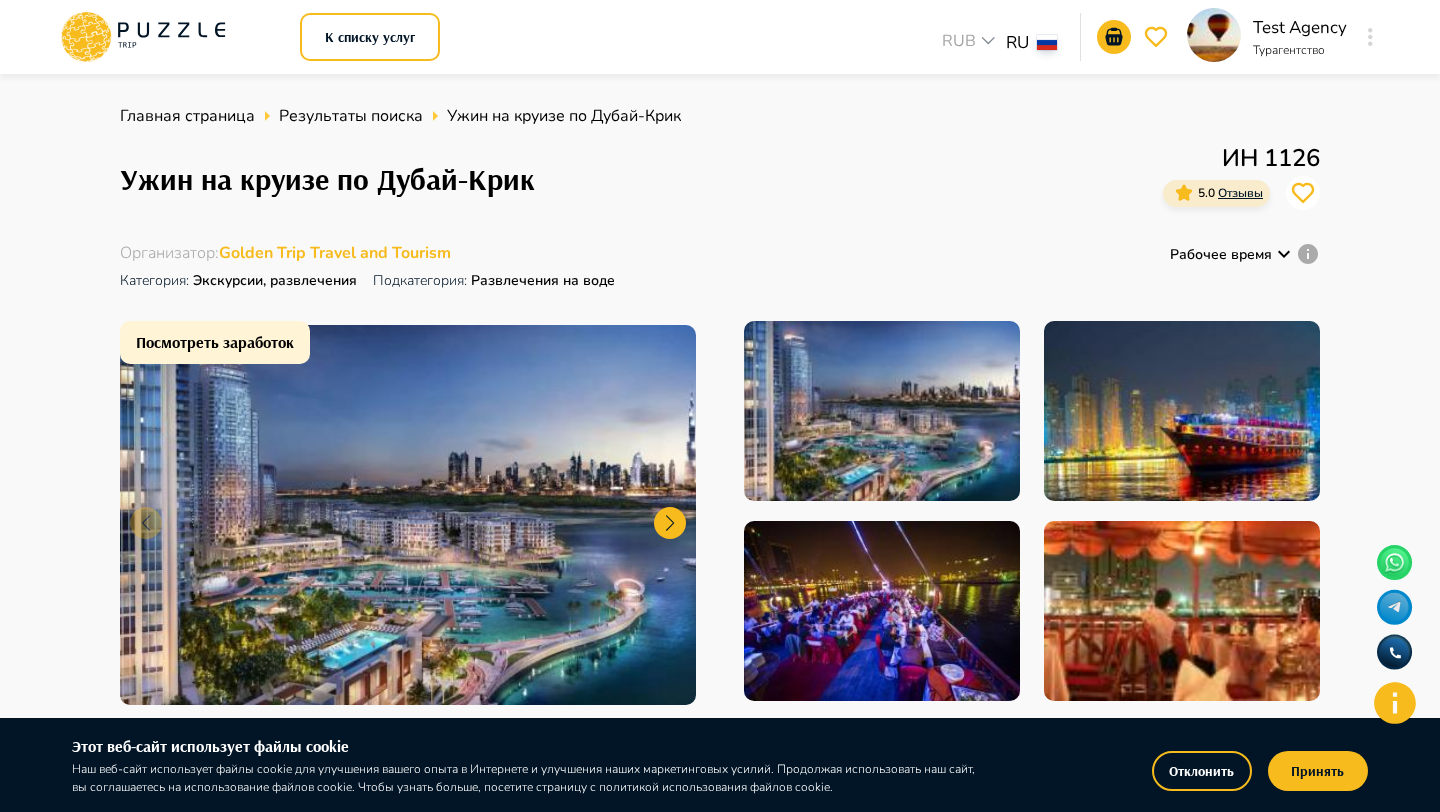 click 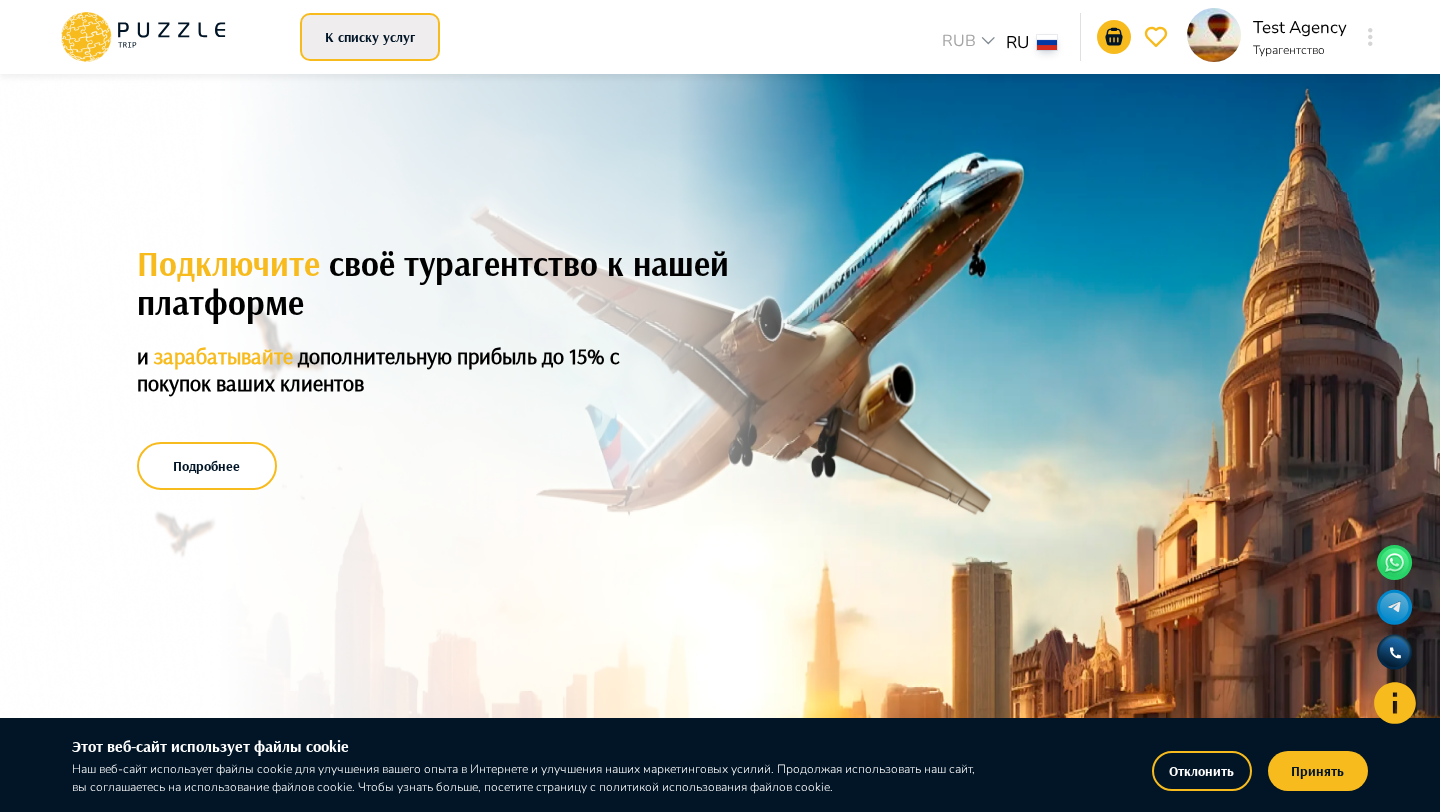 click on "К списку услуг" at bounding box center [370, 37] 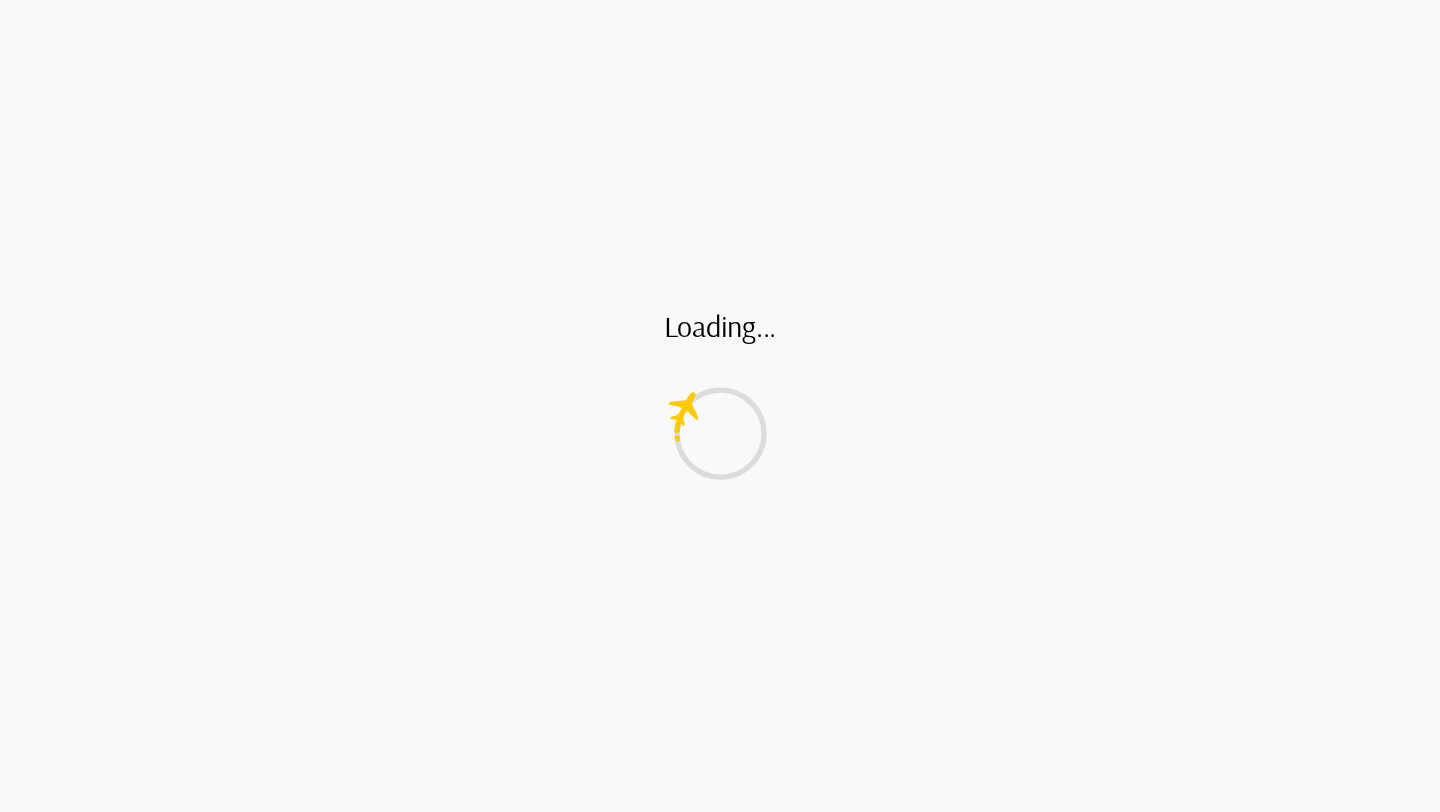 scroll, scrollTop: 0, scrollLeft: 0, axis: both 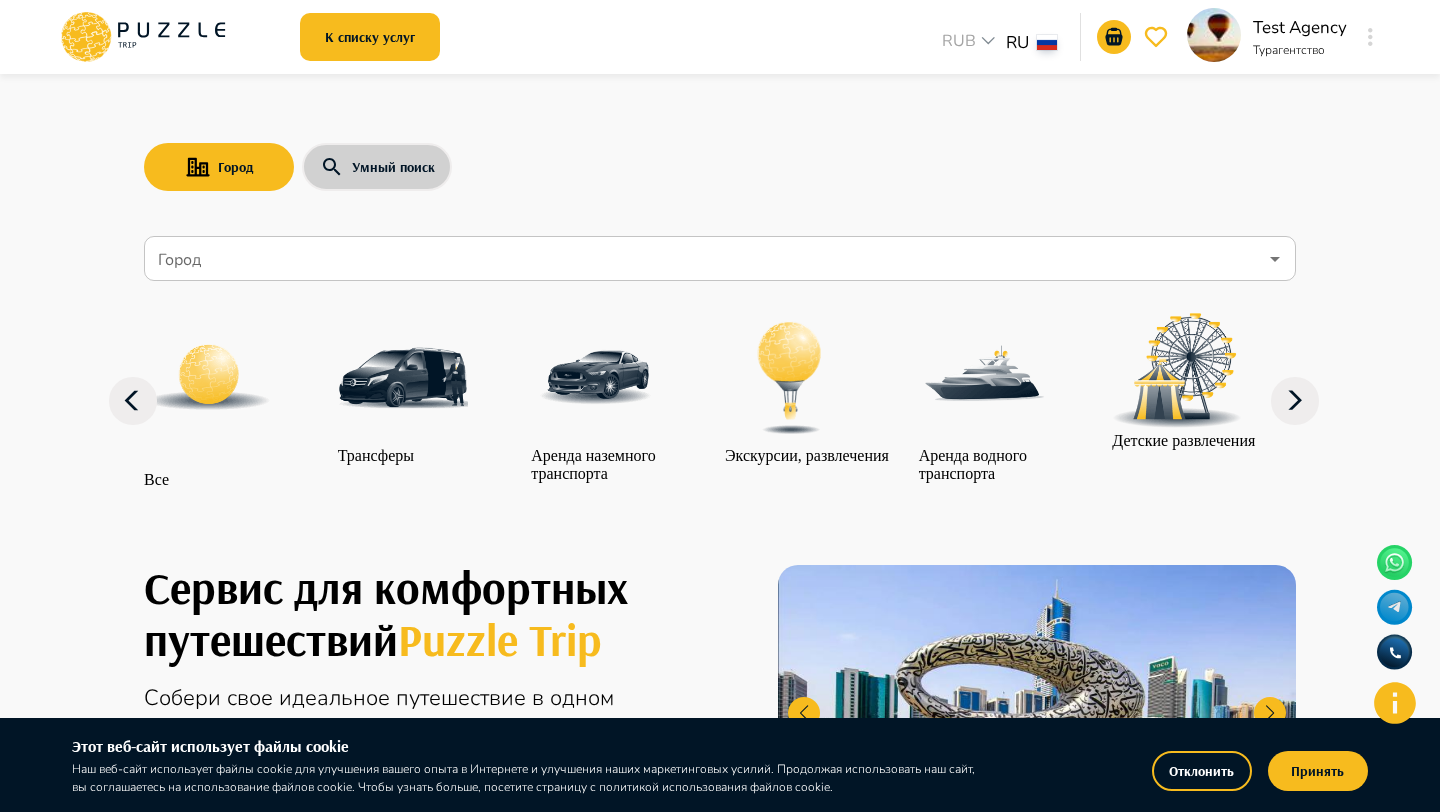 click on "Умный поиск" at bounding box center (377, 167) 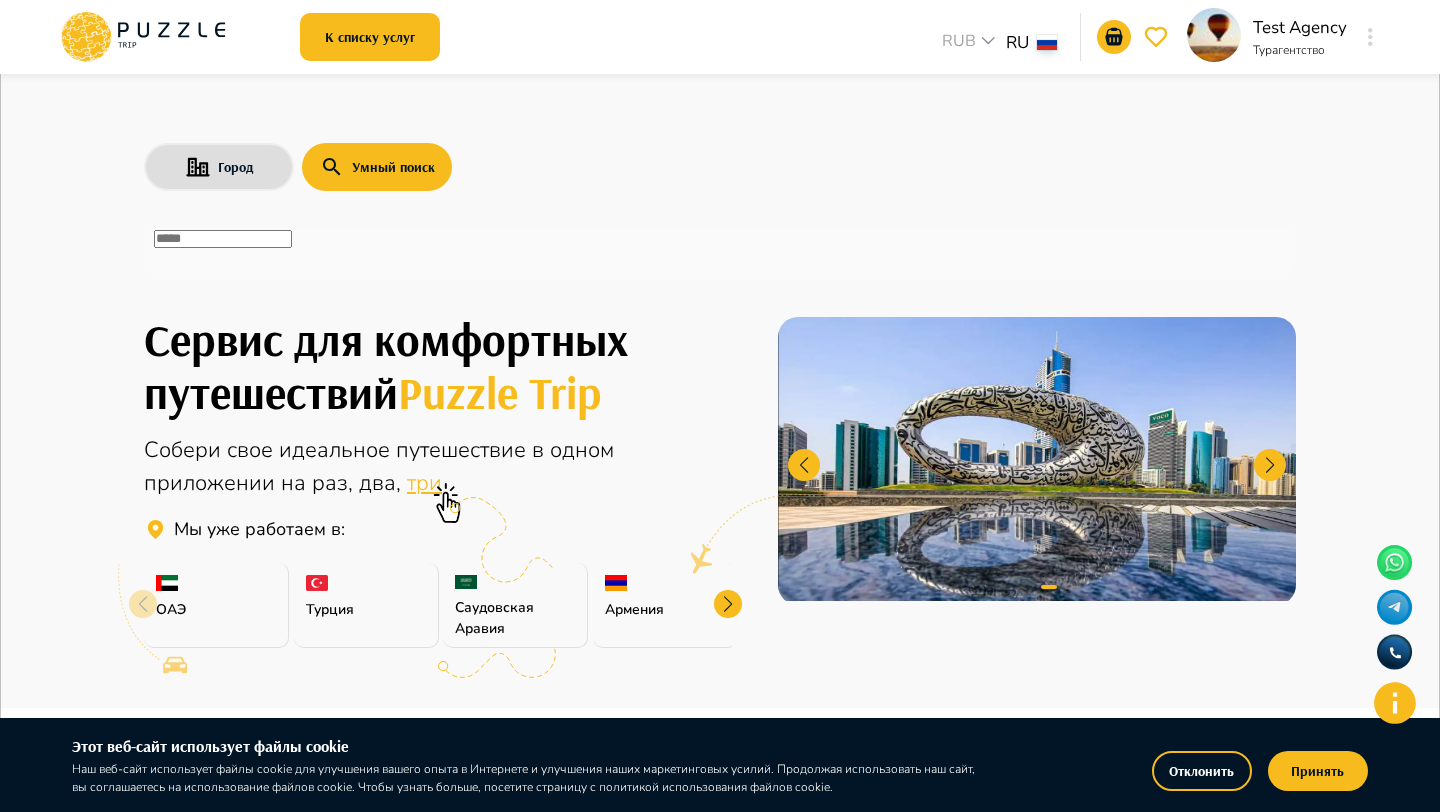 click on "​" at bounding box center [720, 250] 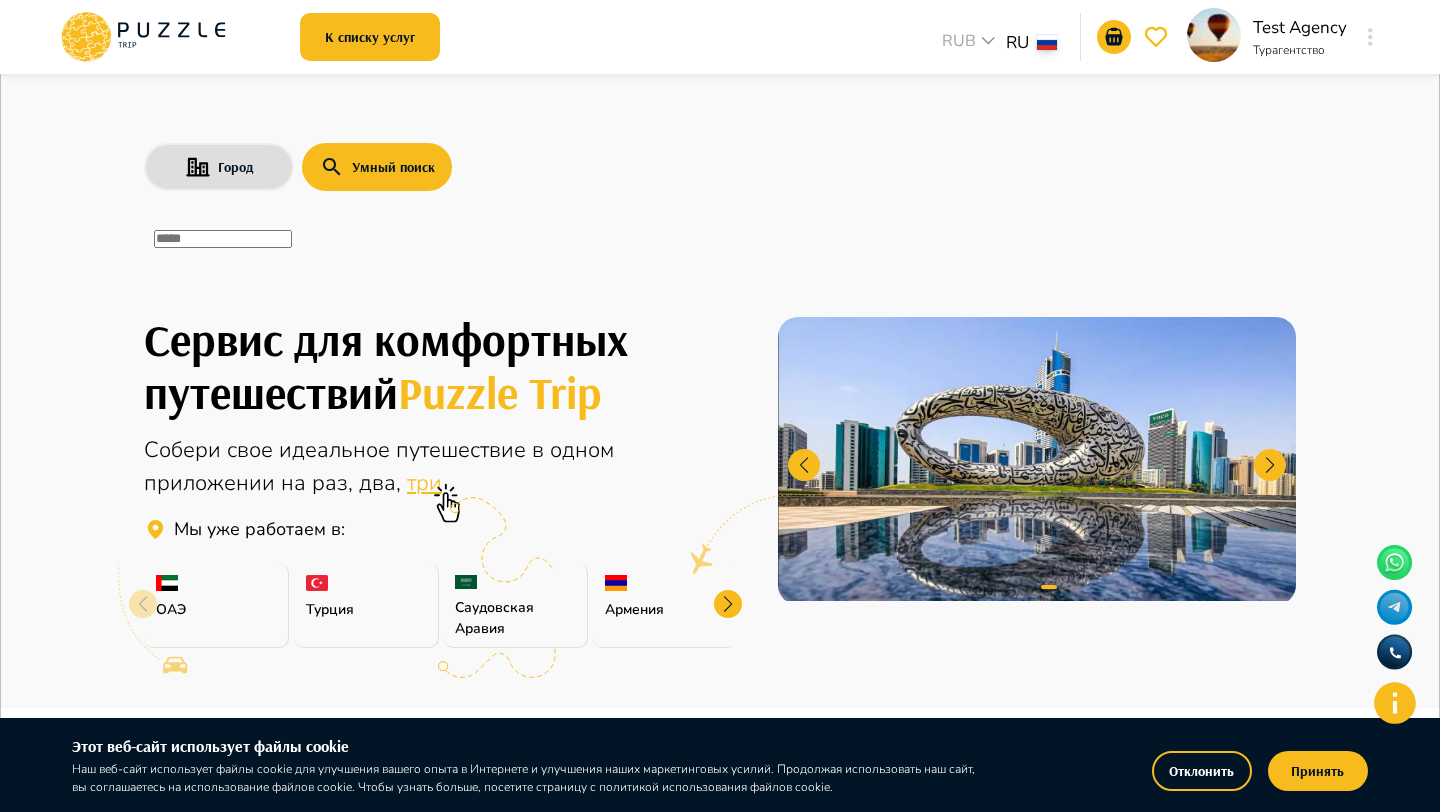 paste on "**********" 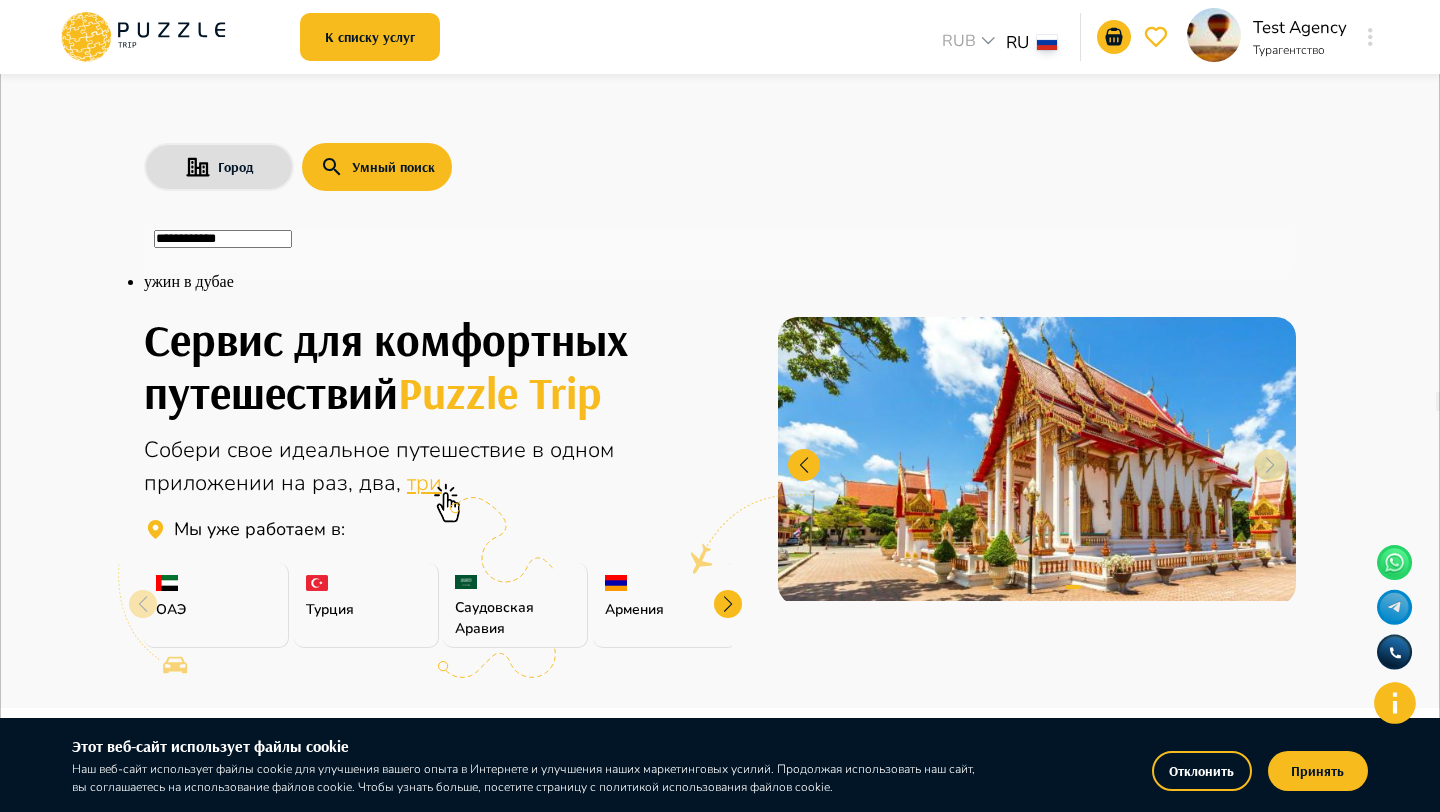 click on "ужин в дубае" at bounding box center [720, 282] 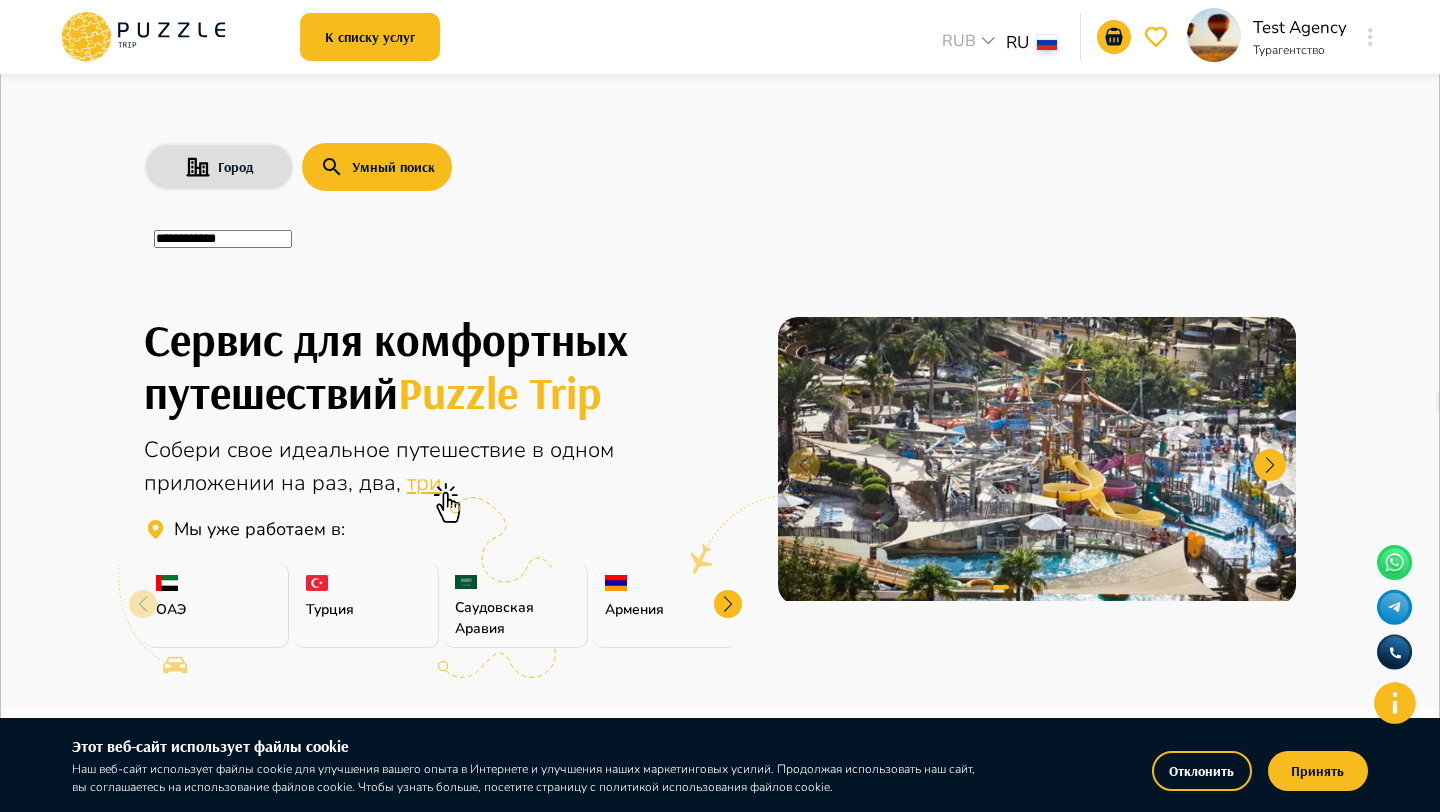 type on "**********" 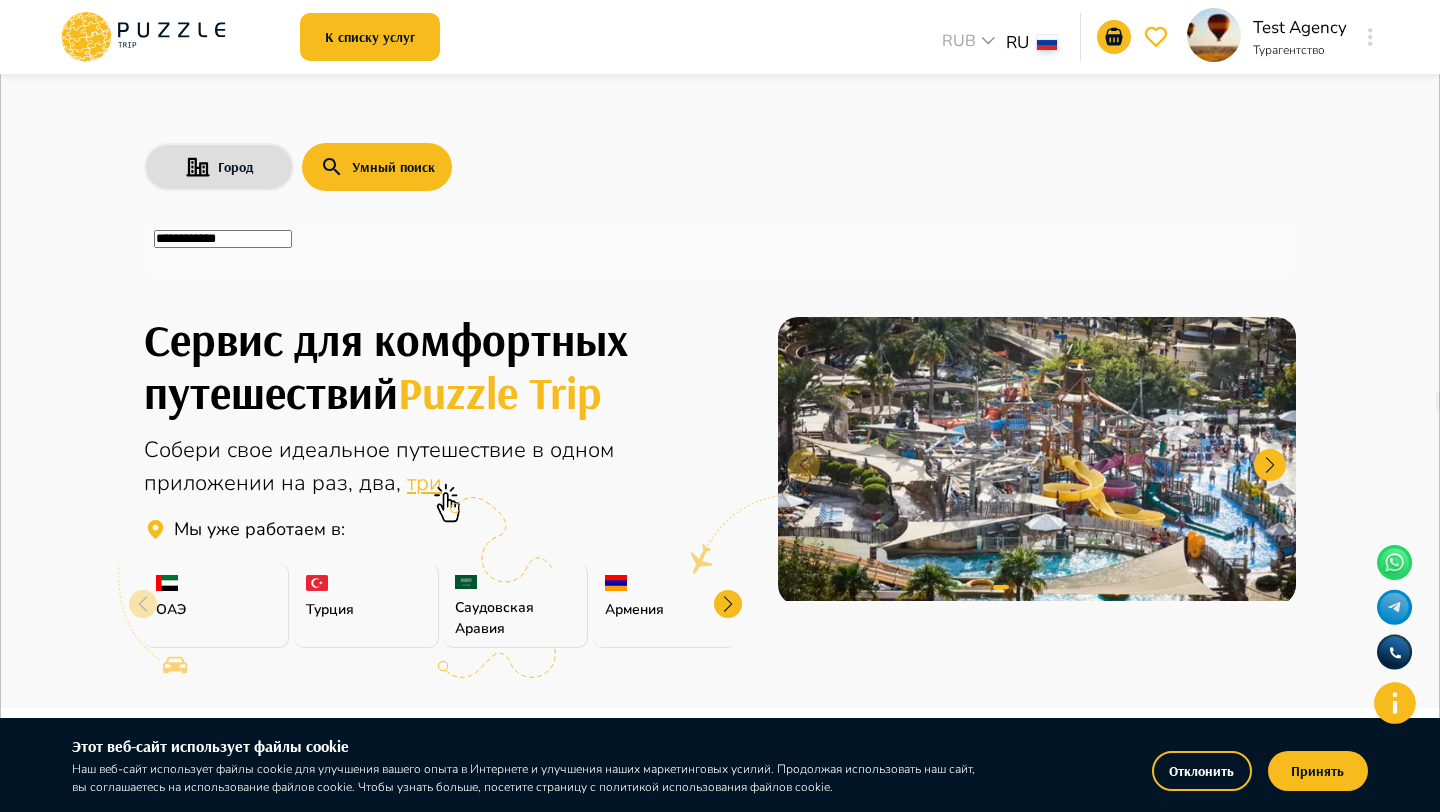 click 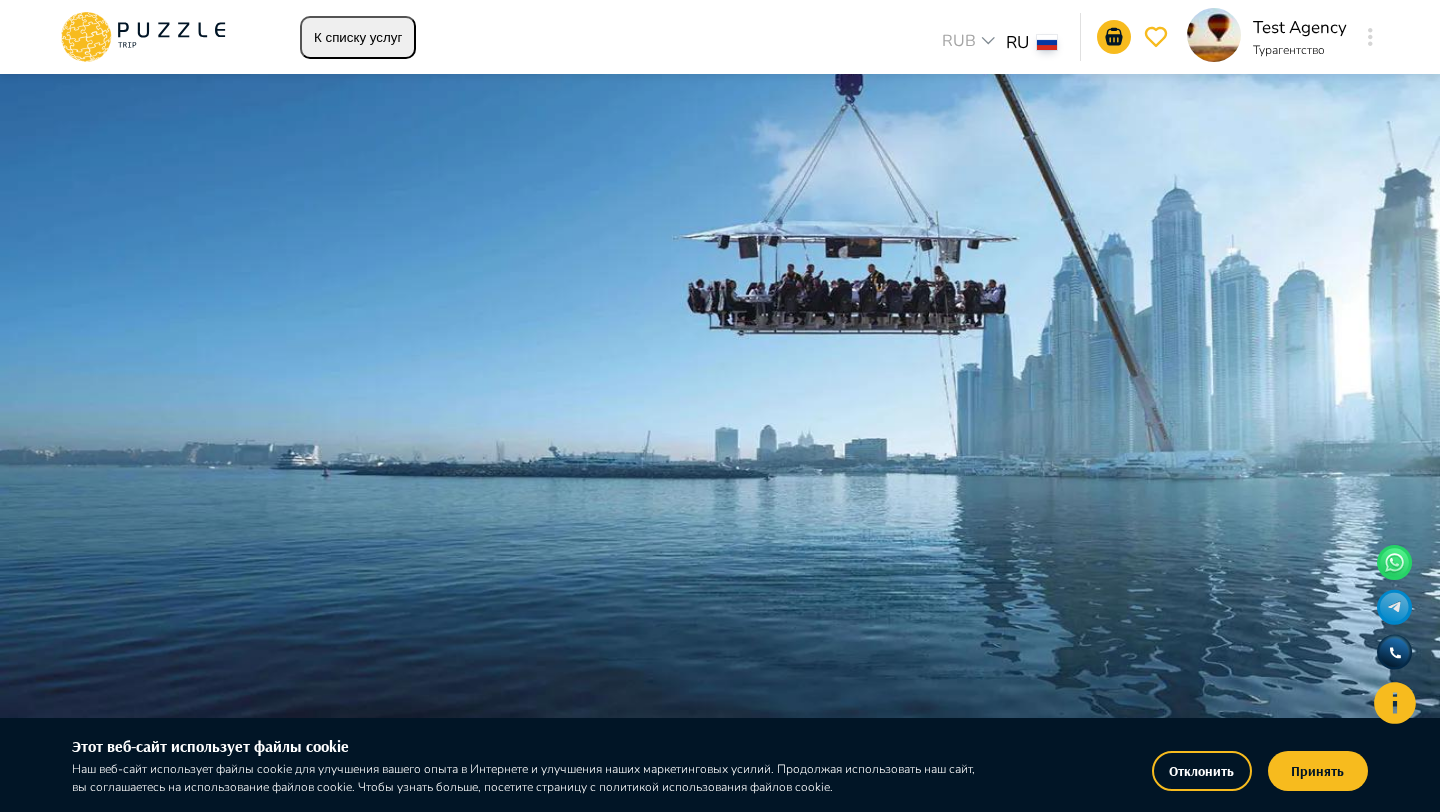 click at bounding box center (720, 406) 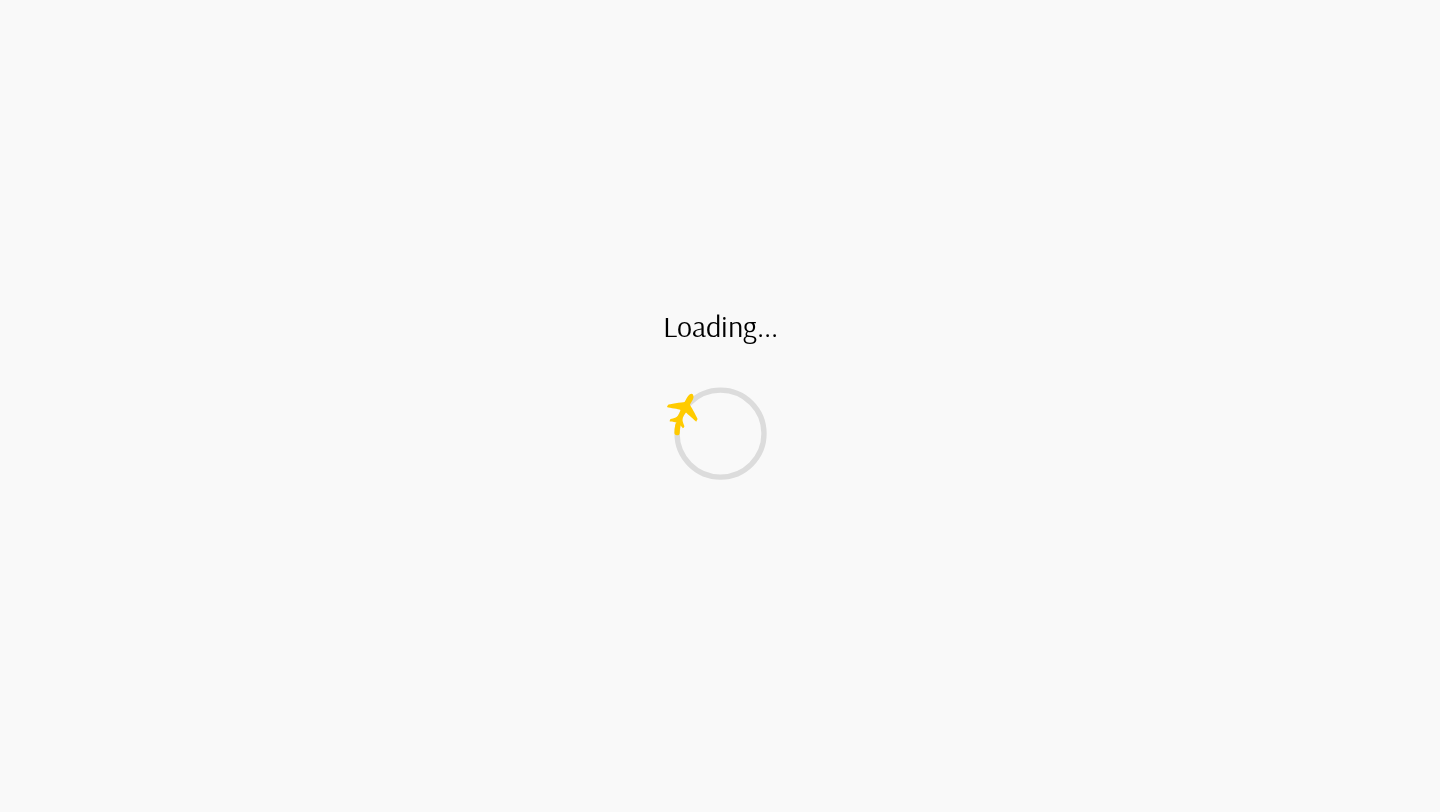 scroll, scrollTop: 0, scrollLeft: 0, axis: both 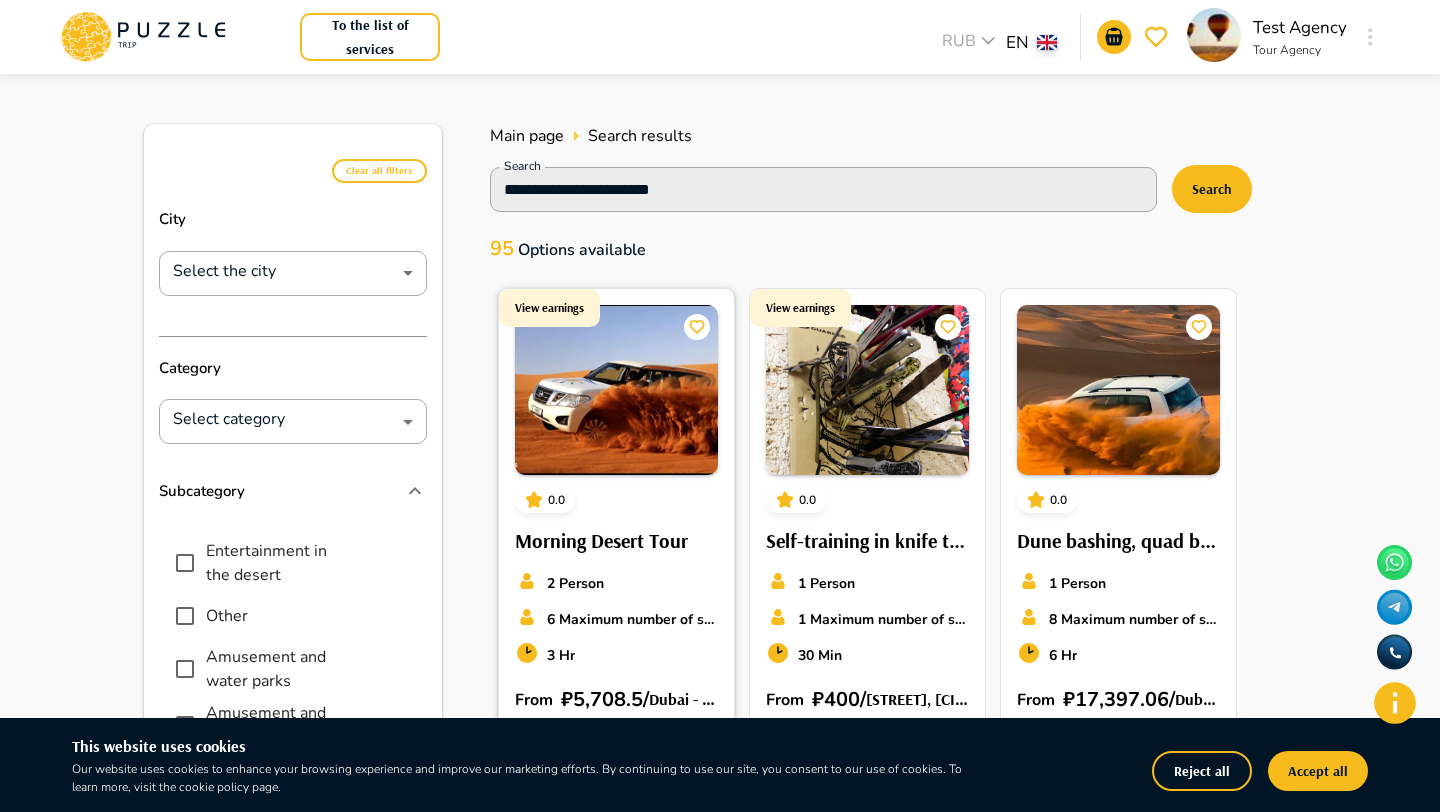 click at bounding box center (616, 390) 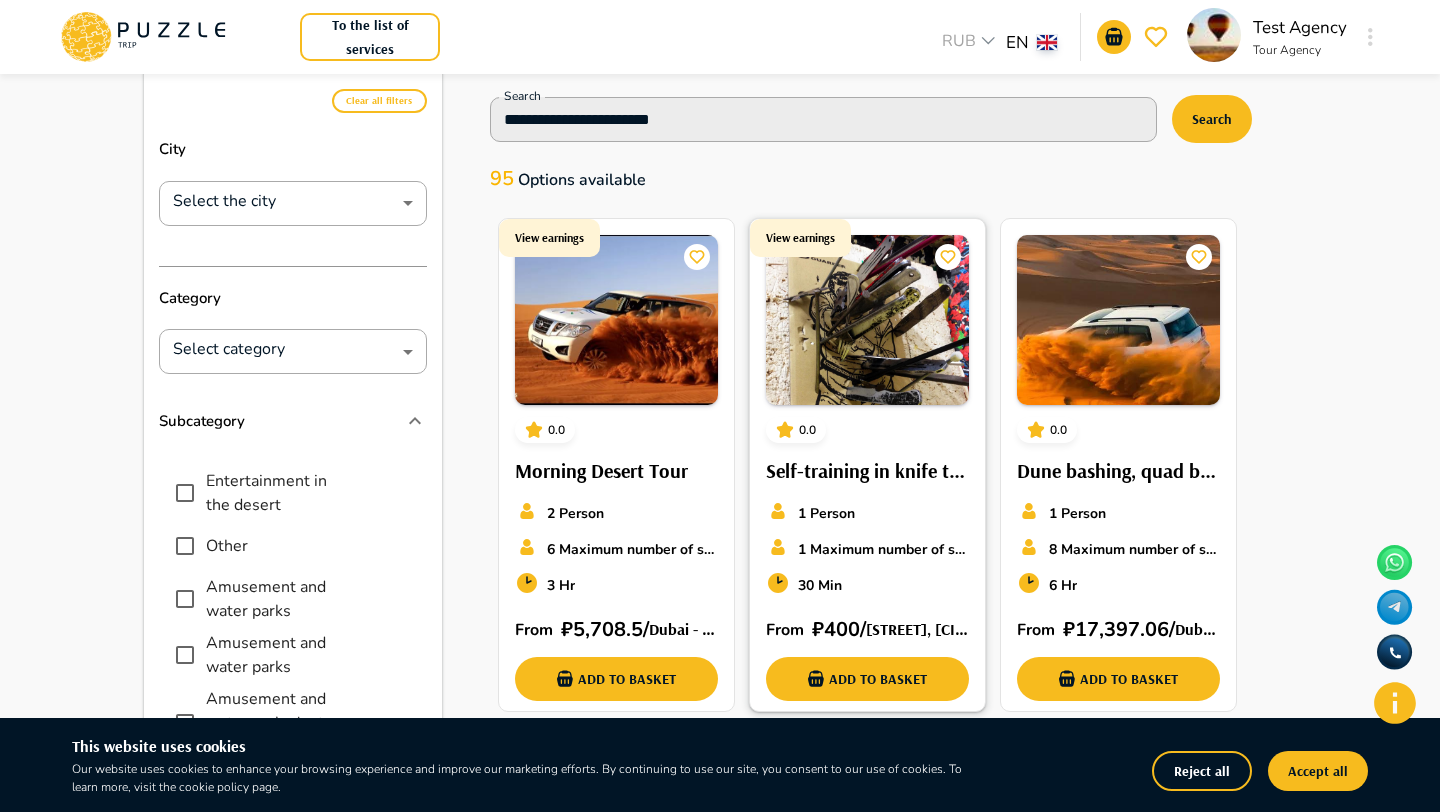 scroll, scrollTop: 79, scrollLeft: 0, axis: vertical 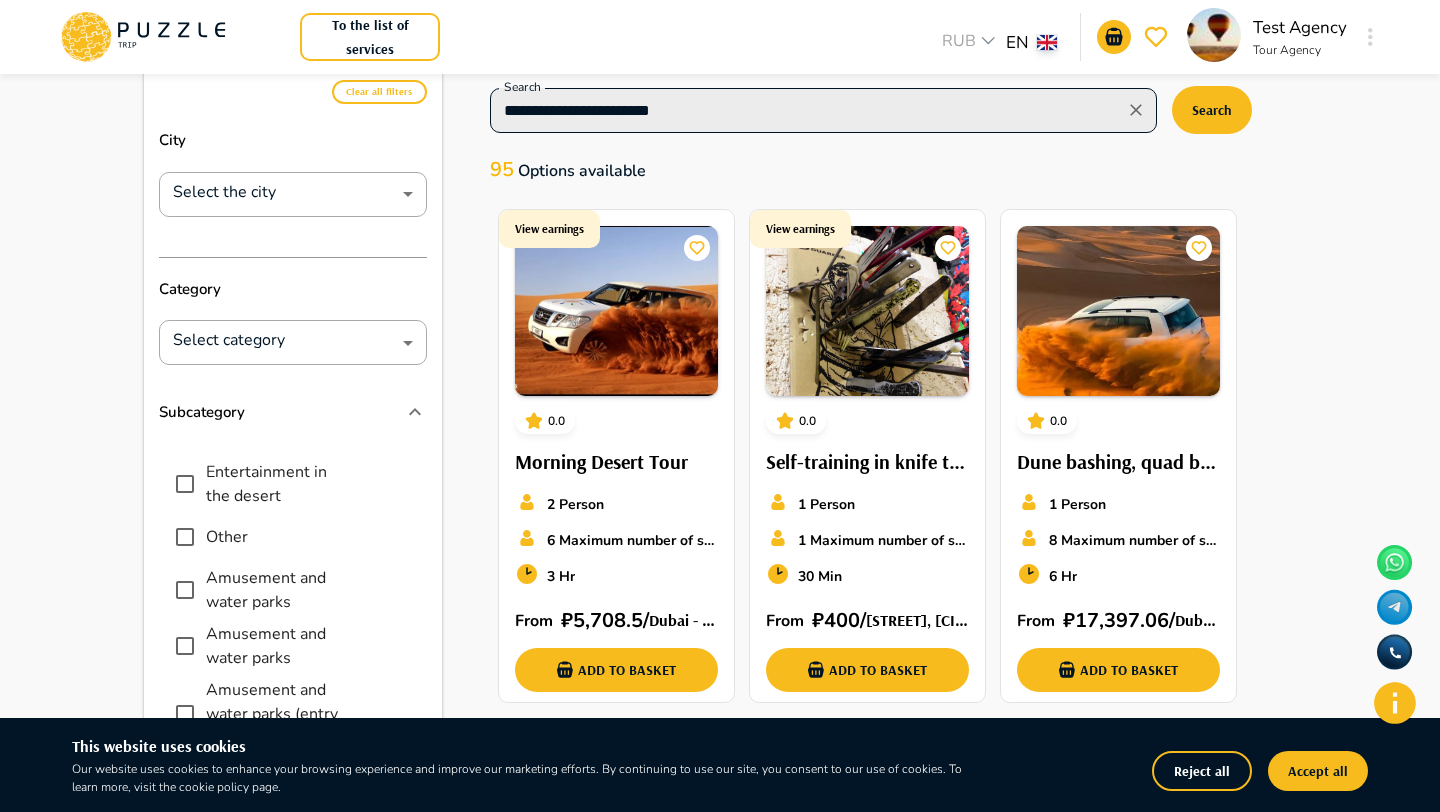 click on "**********" at bounding box center (807, 110) 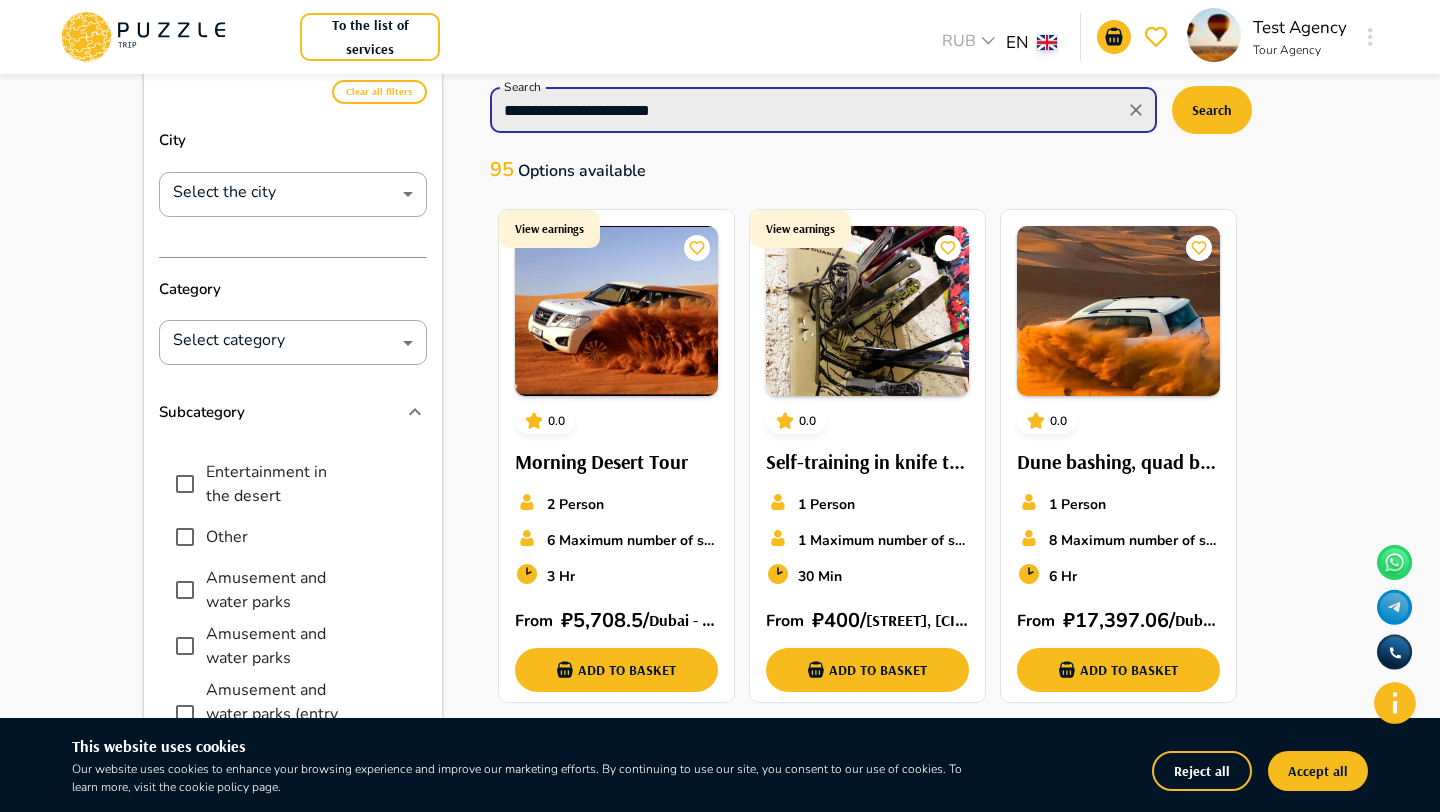 click on "**********" at bounding box center [807, 110] 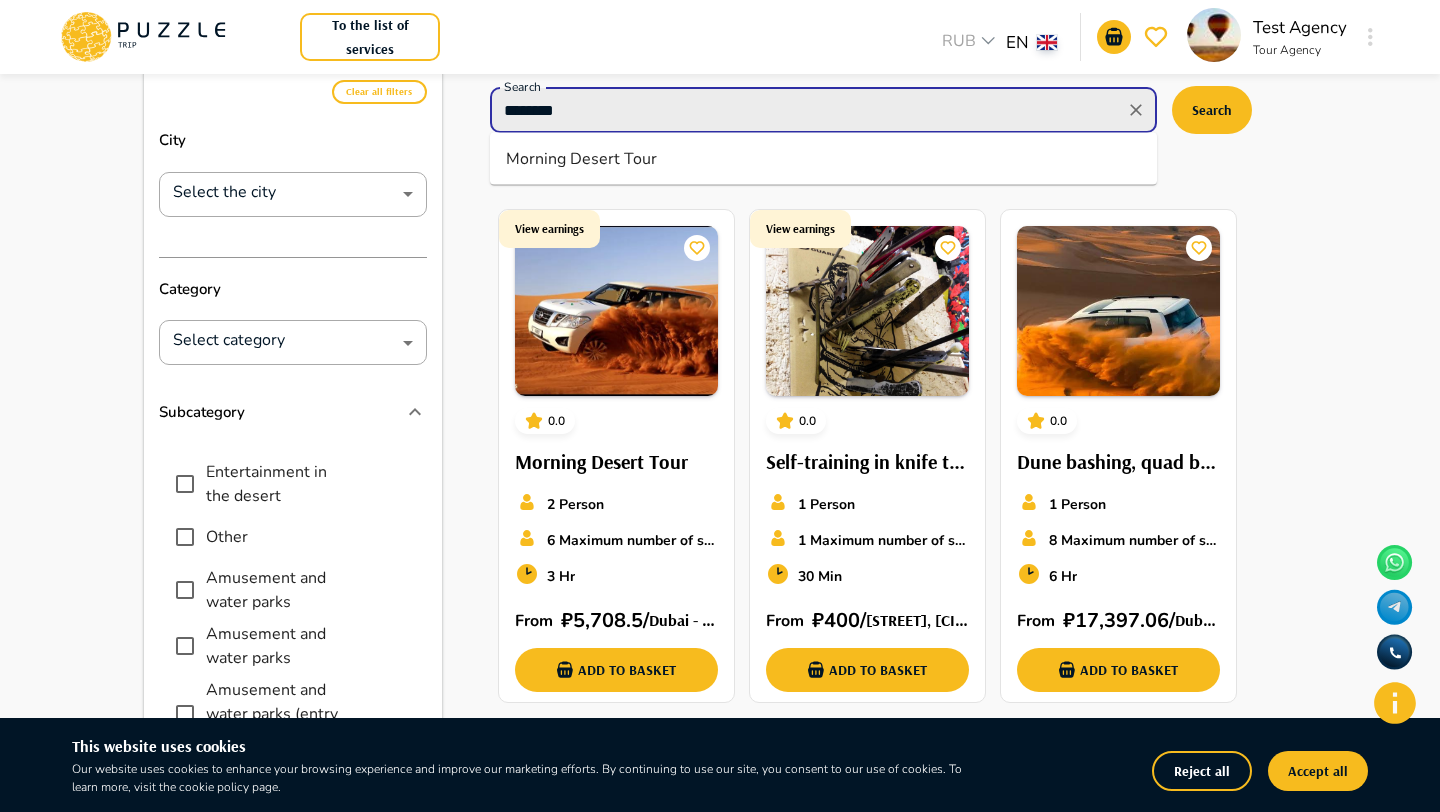click on "Morning Desert Tour" at bounding box center (823, 159) 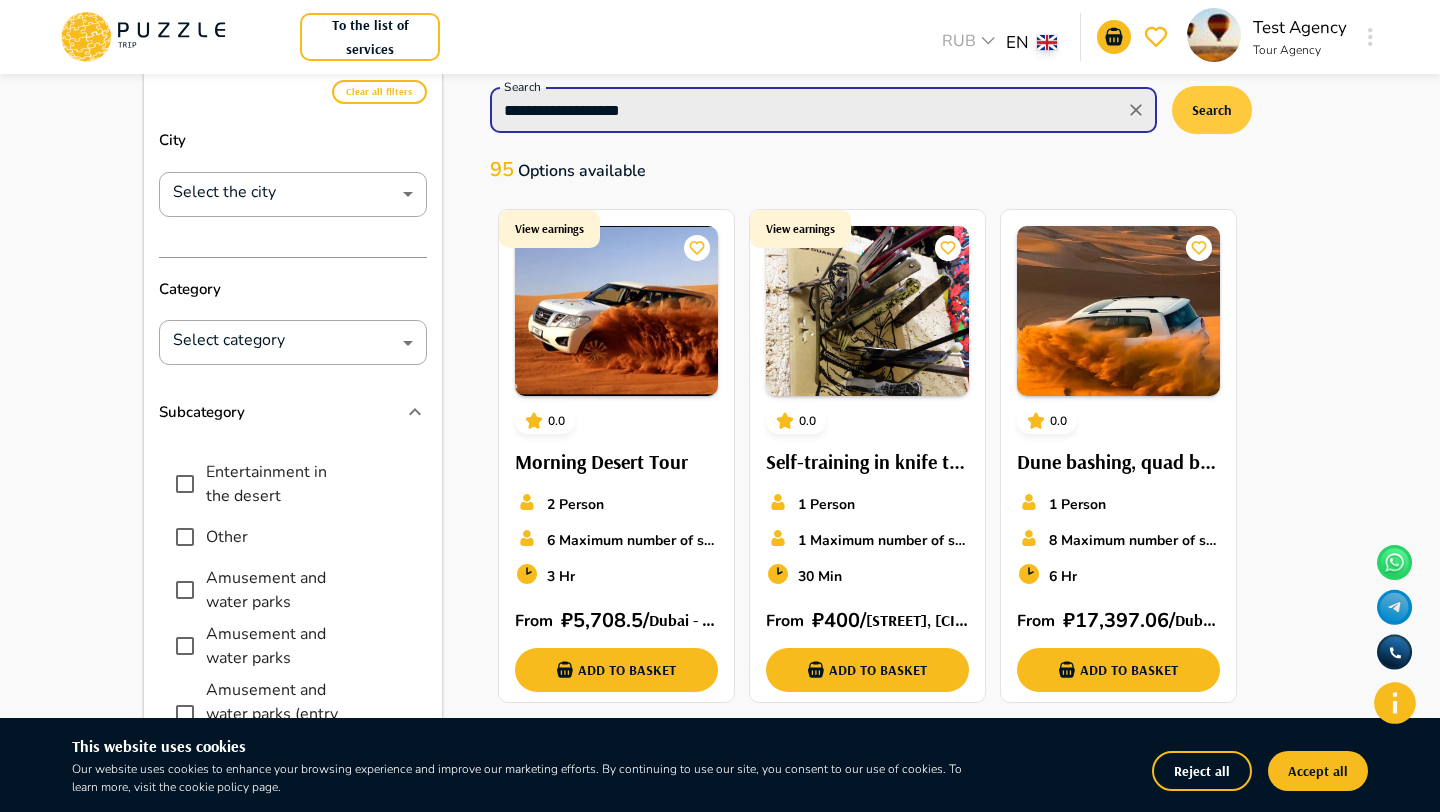 type on "**********" 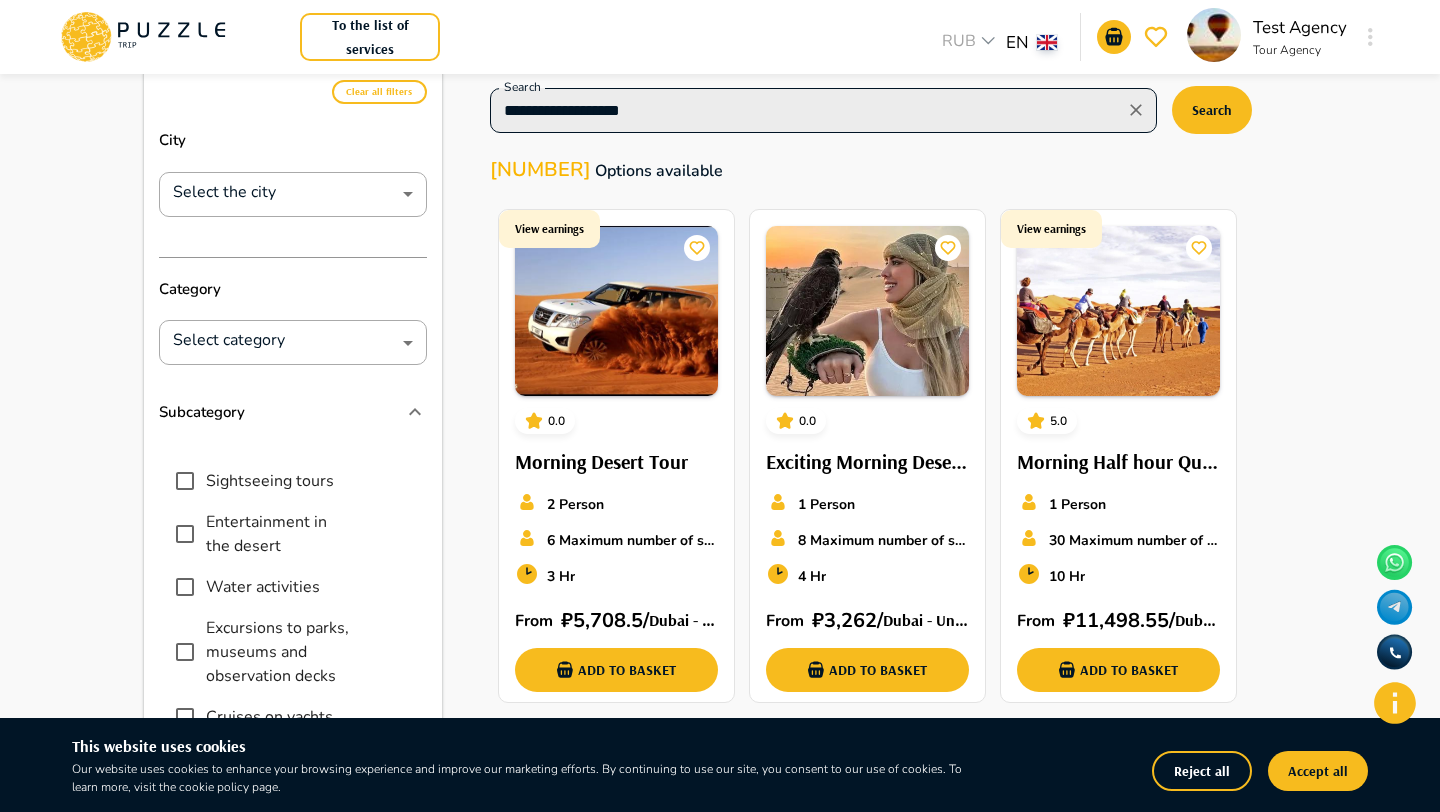 click on "**********" at bounding box center [823, 110] 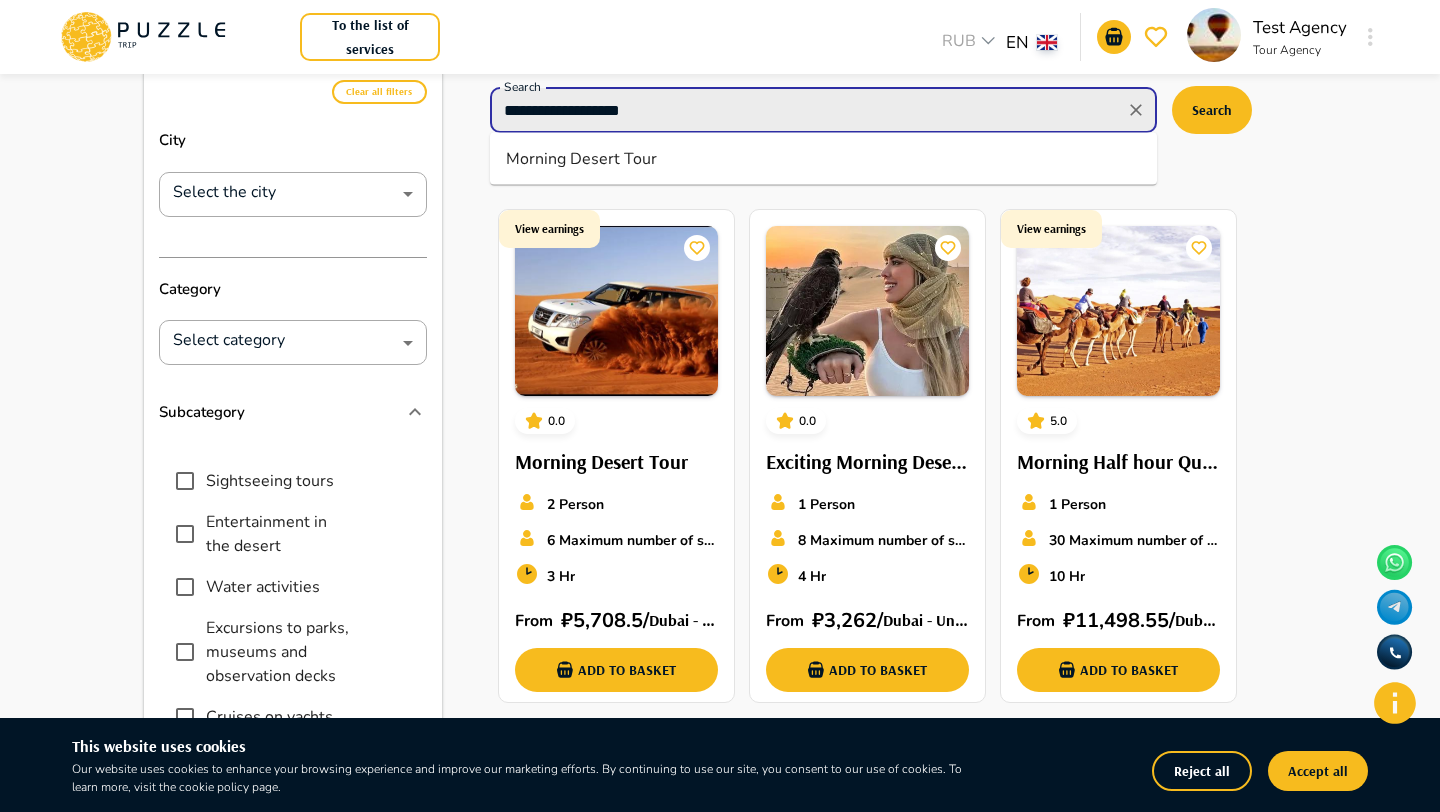 click on "**********" at bounding box center [823, 110] 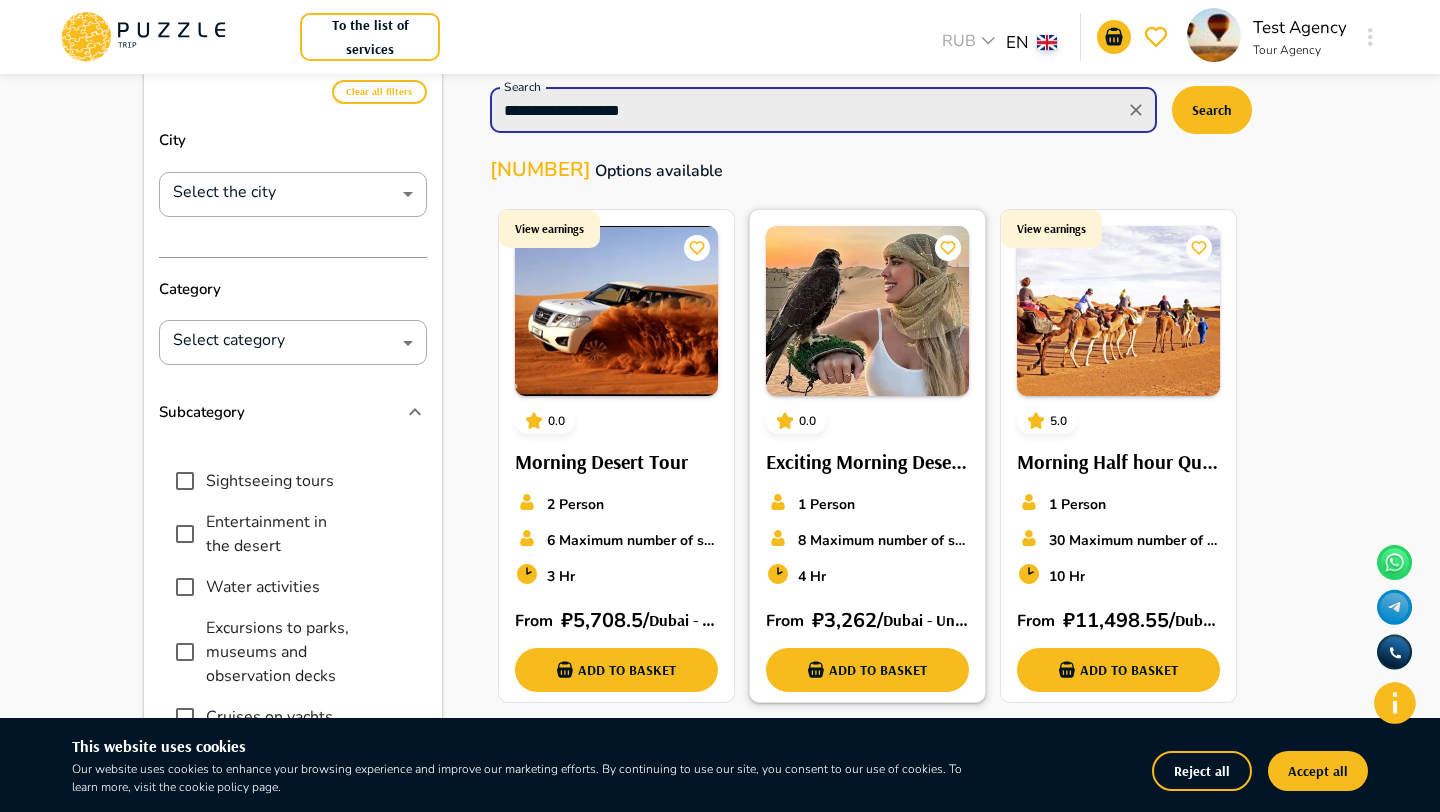 click at bounding box center (867, 311) 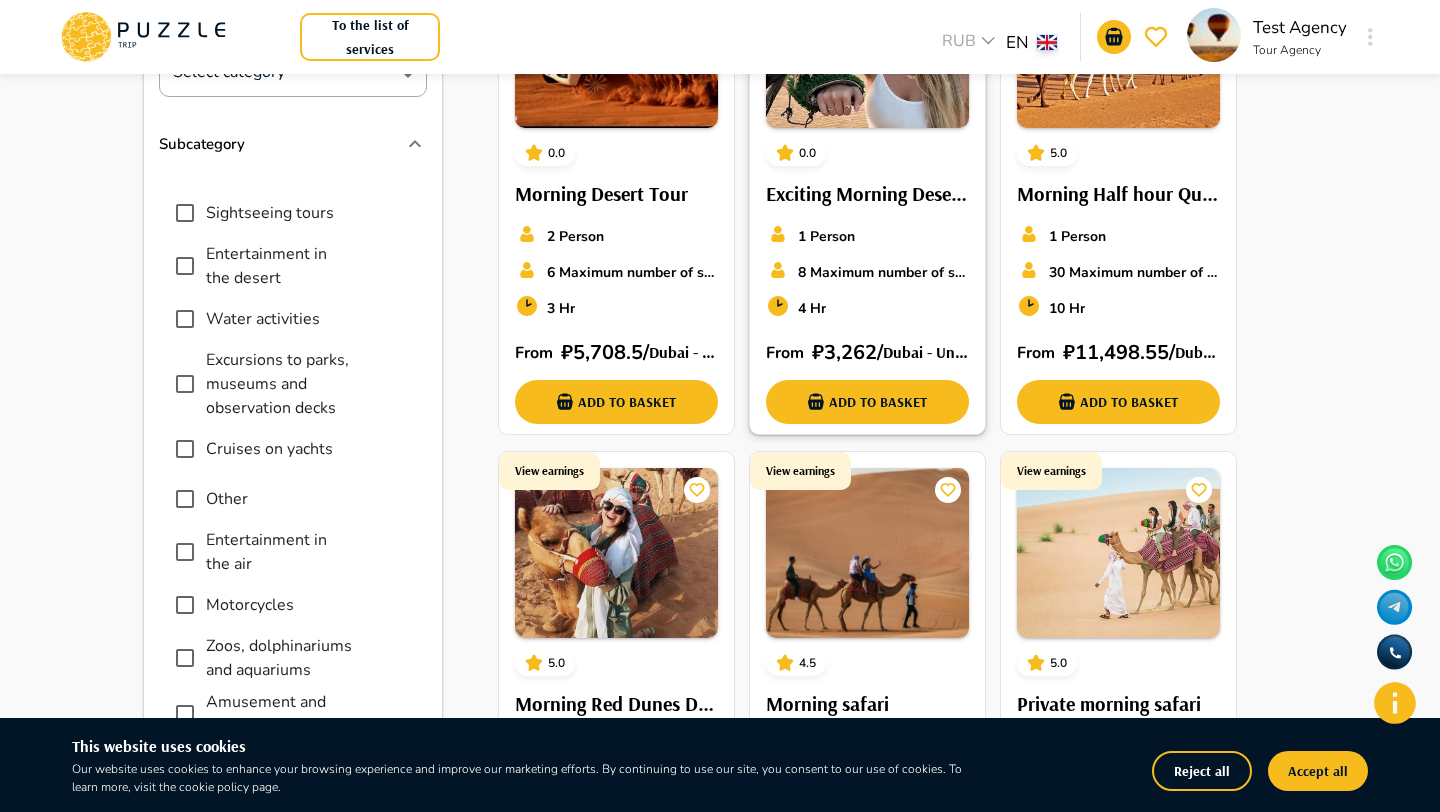 scroll, scrollTop: 426, scrollLeft: 0, axis: vertical 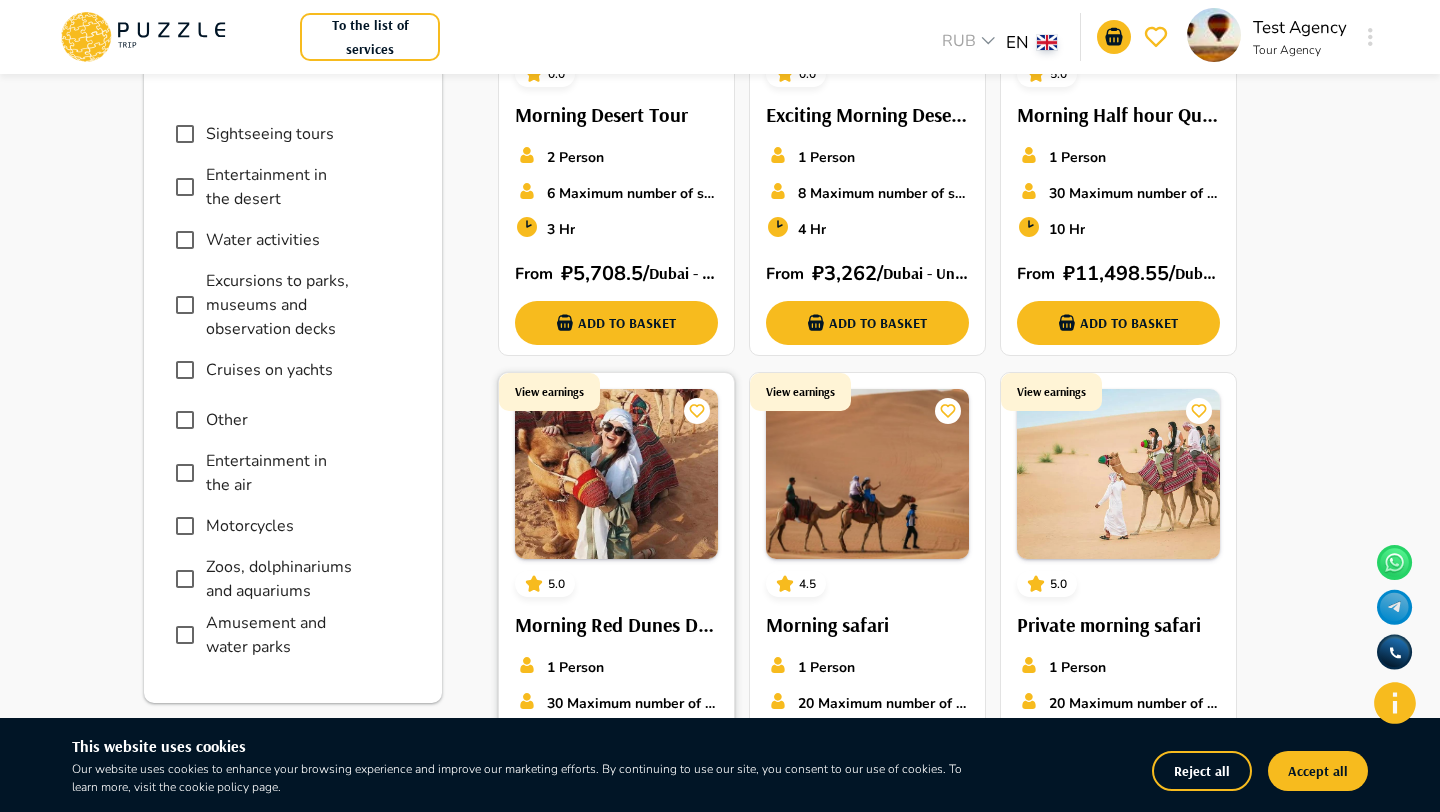 click at bounding box center (616, 474) 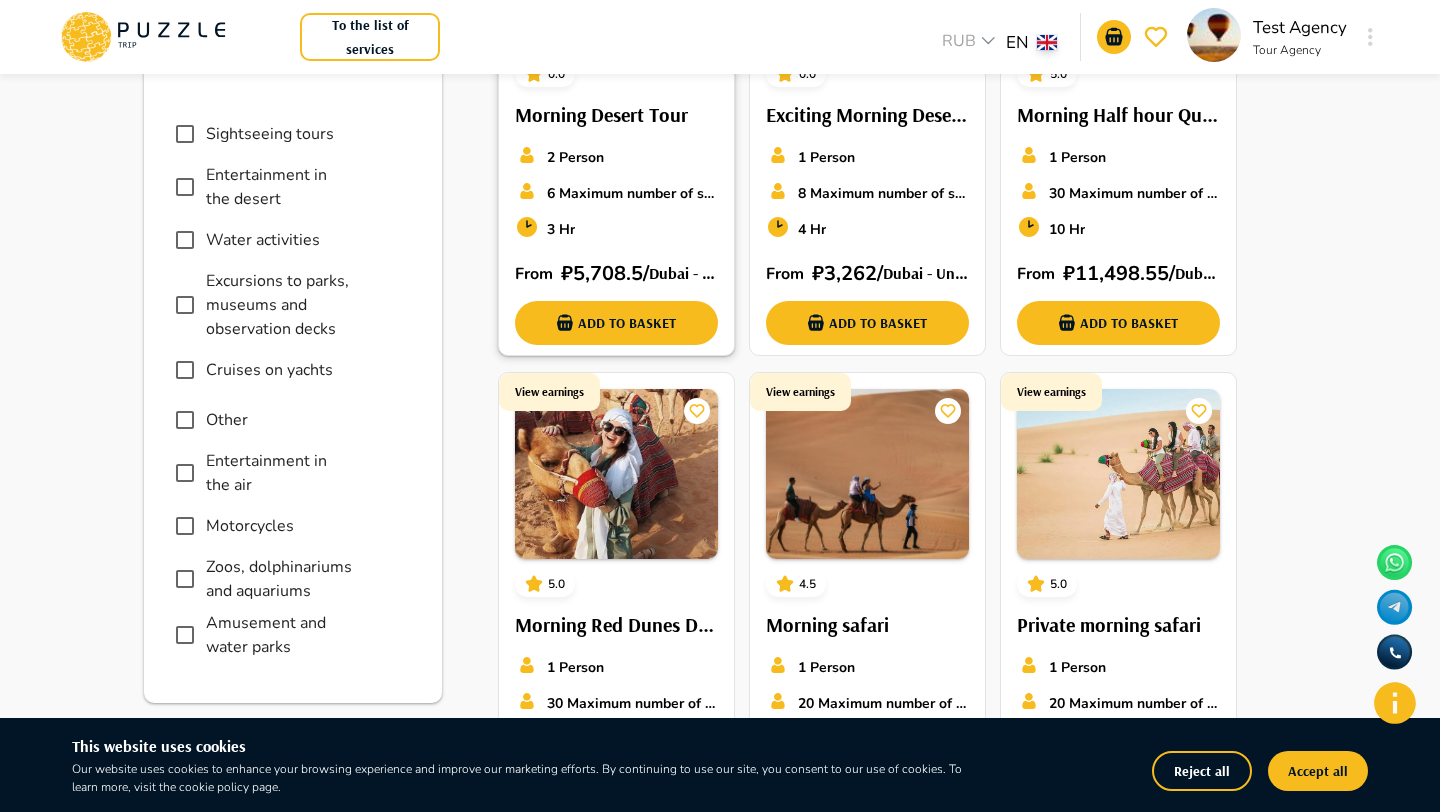 scroll, scrollTop: 0, scrollLeft: 0, axis: both 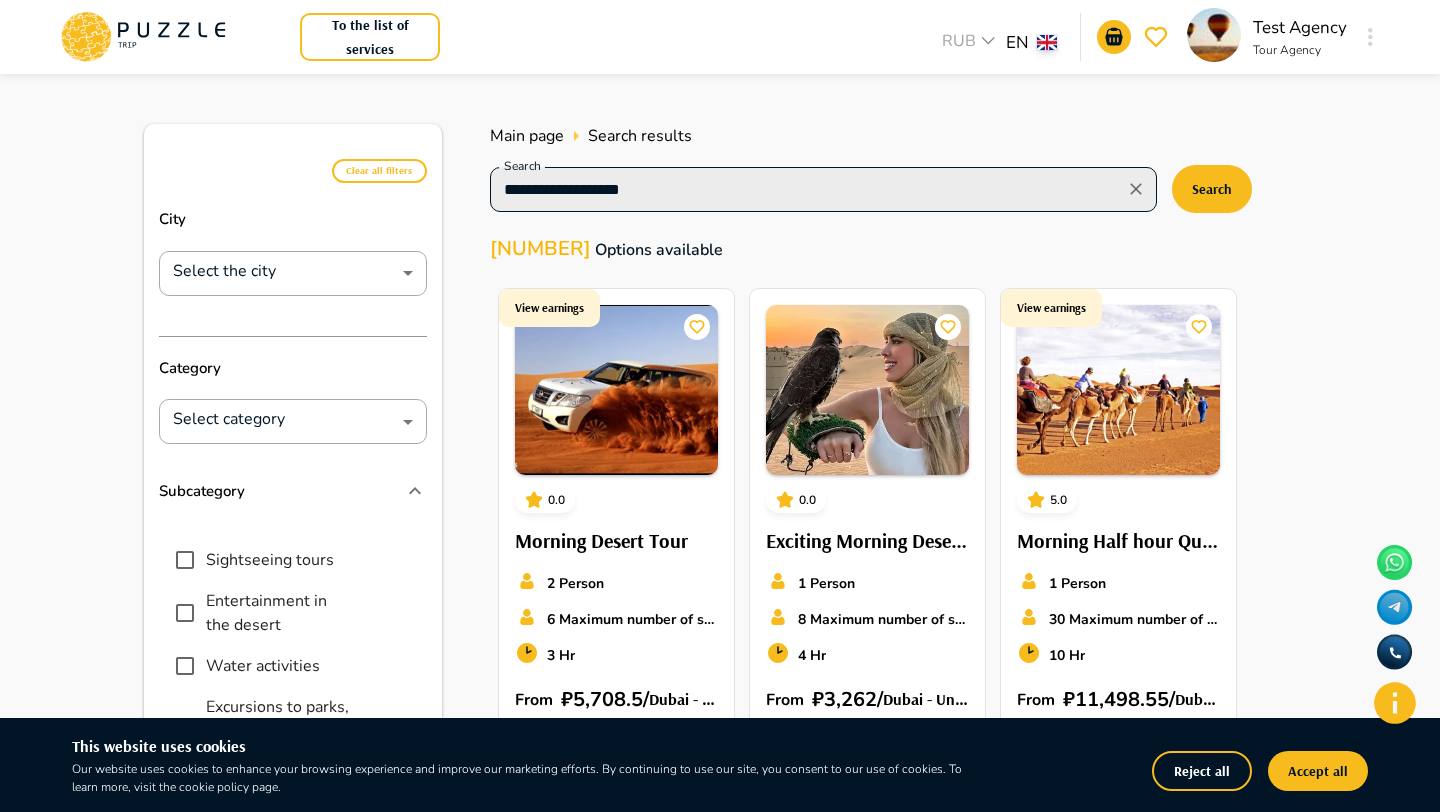 click on "**********" at bounding box center (807, 189) 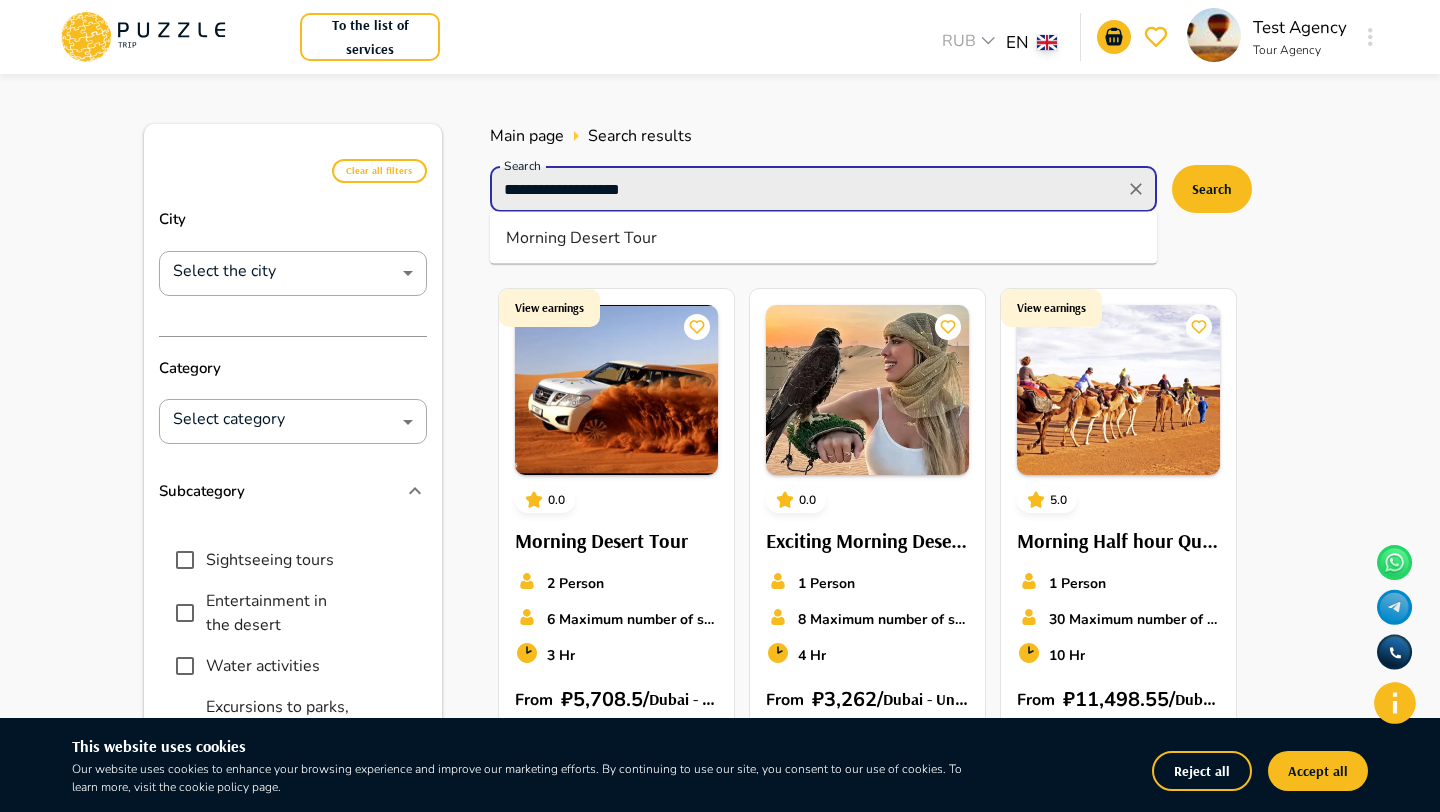 click on "**********" at bounding box center (807, 189) 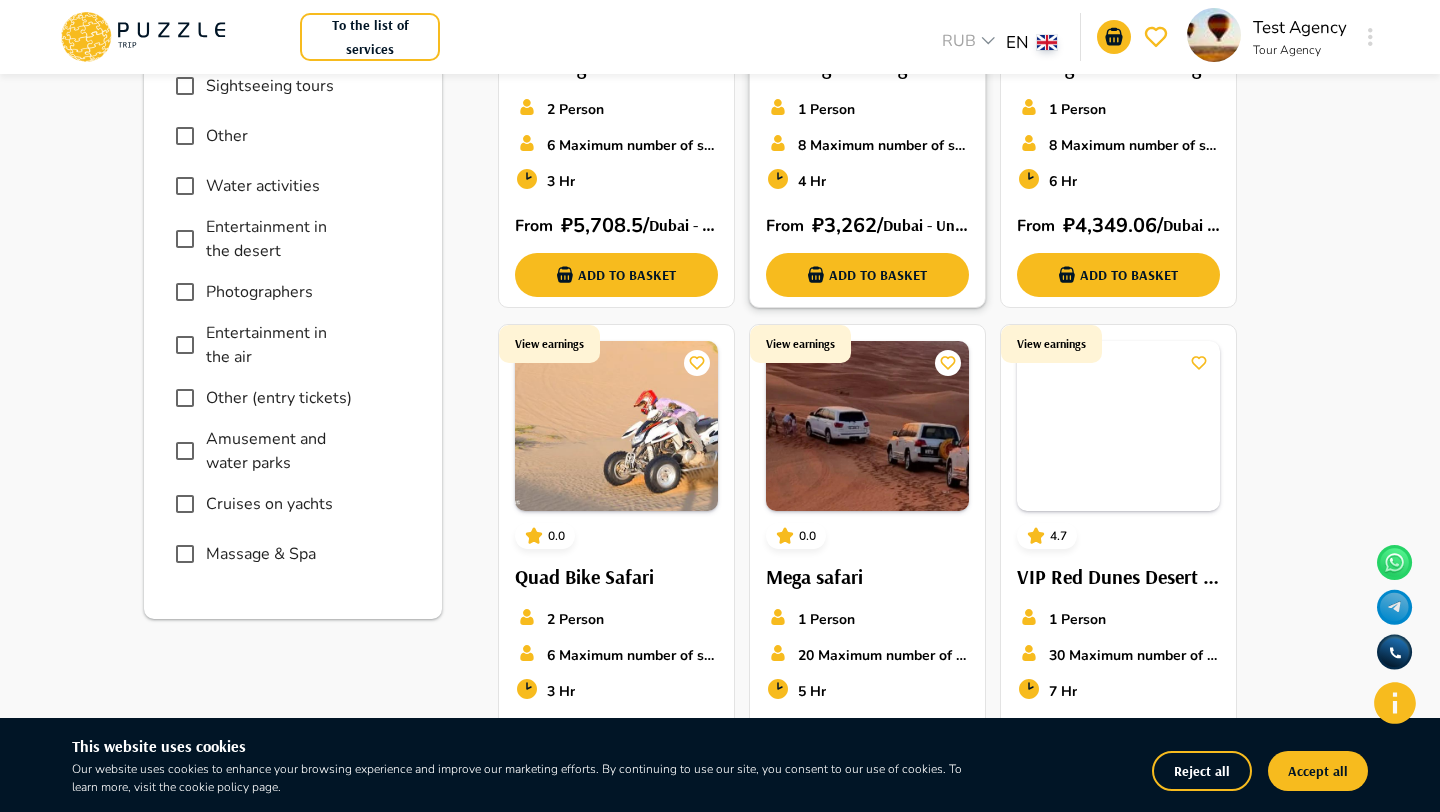 scroll, scrollTop: 477, scrollLeft: 0, axis: vertical 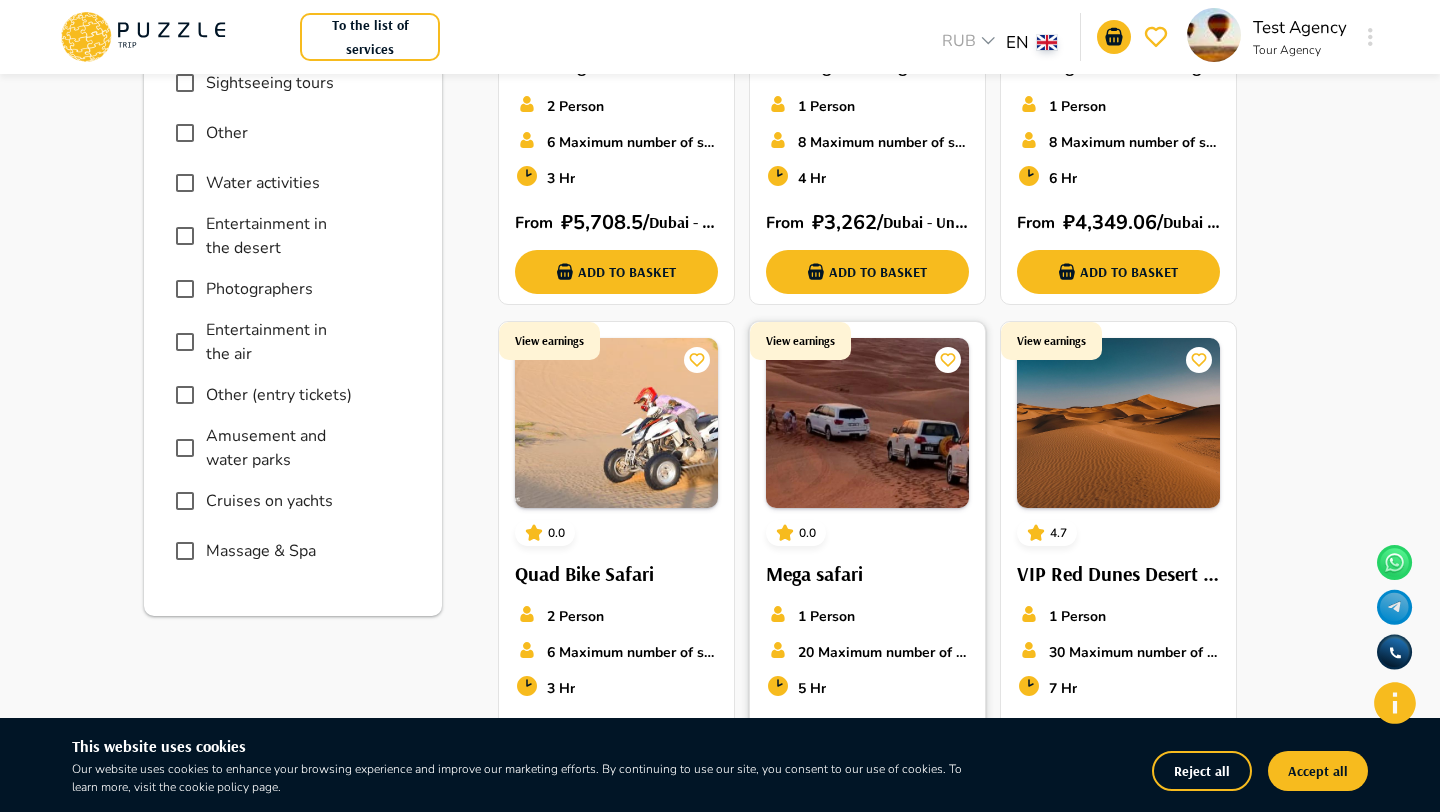 click at bounding box center [867, 423] 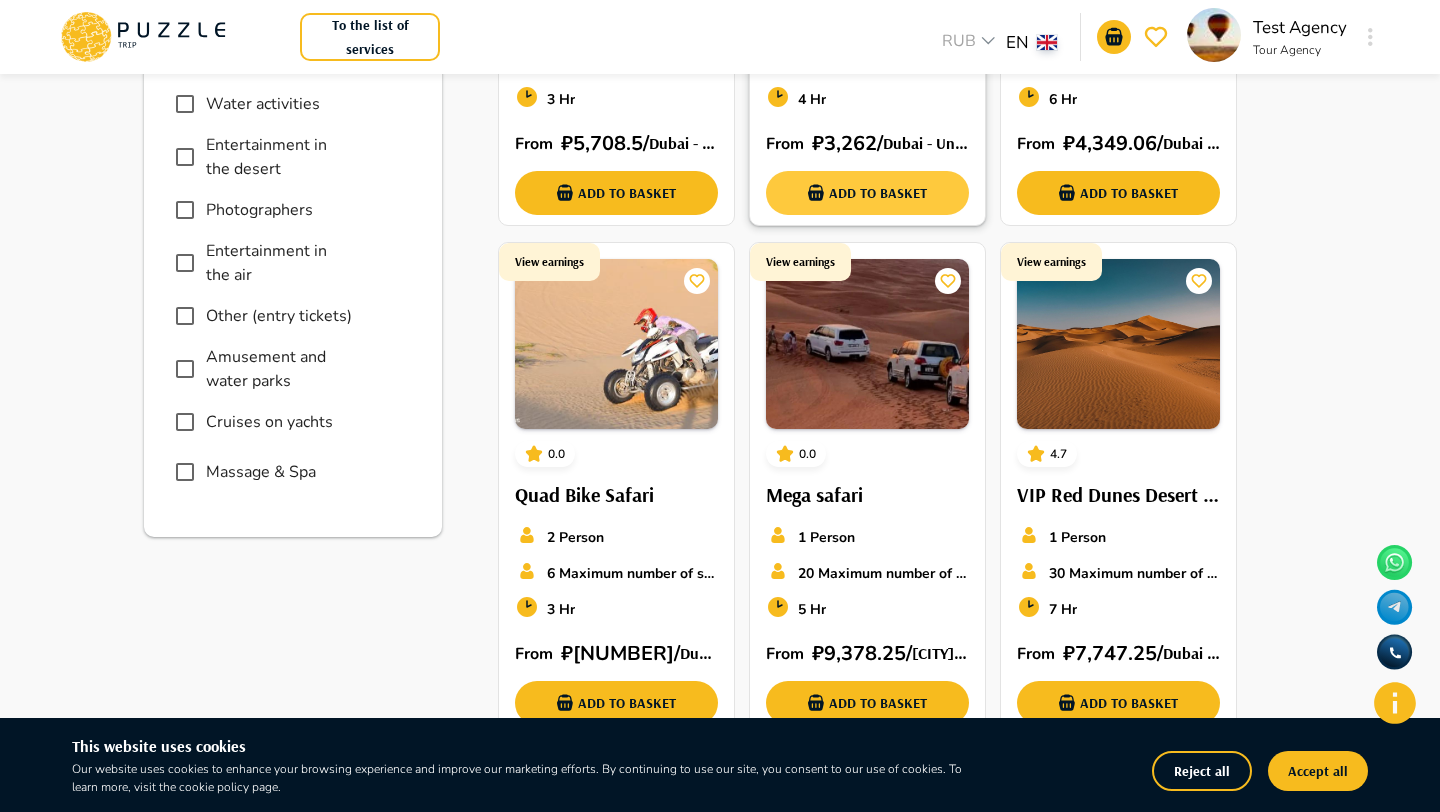 scroll, scrollTop: 0, scrollLeft: 0, axis: both 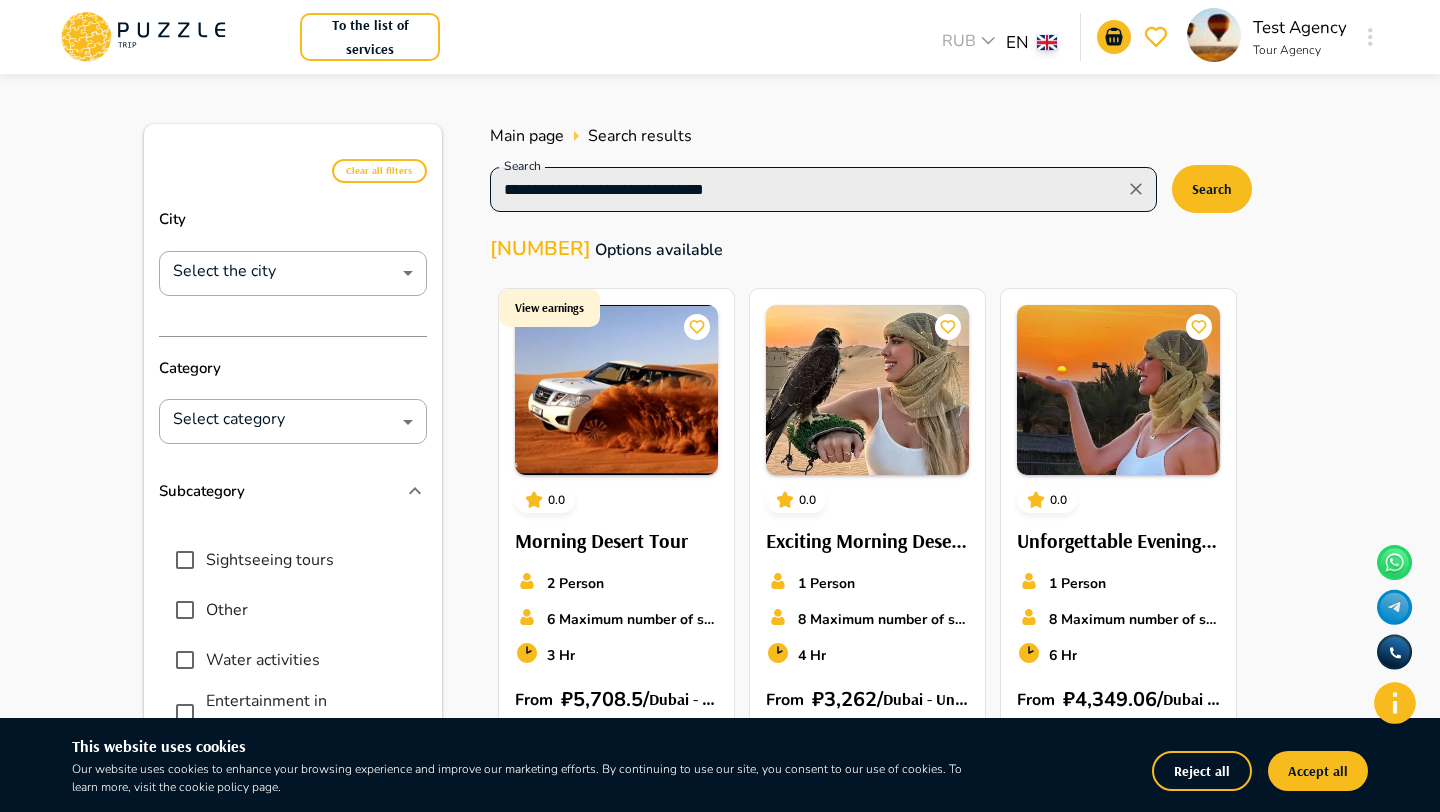 click on "**********" at bounding box center (807, 189) 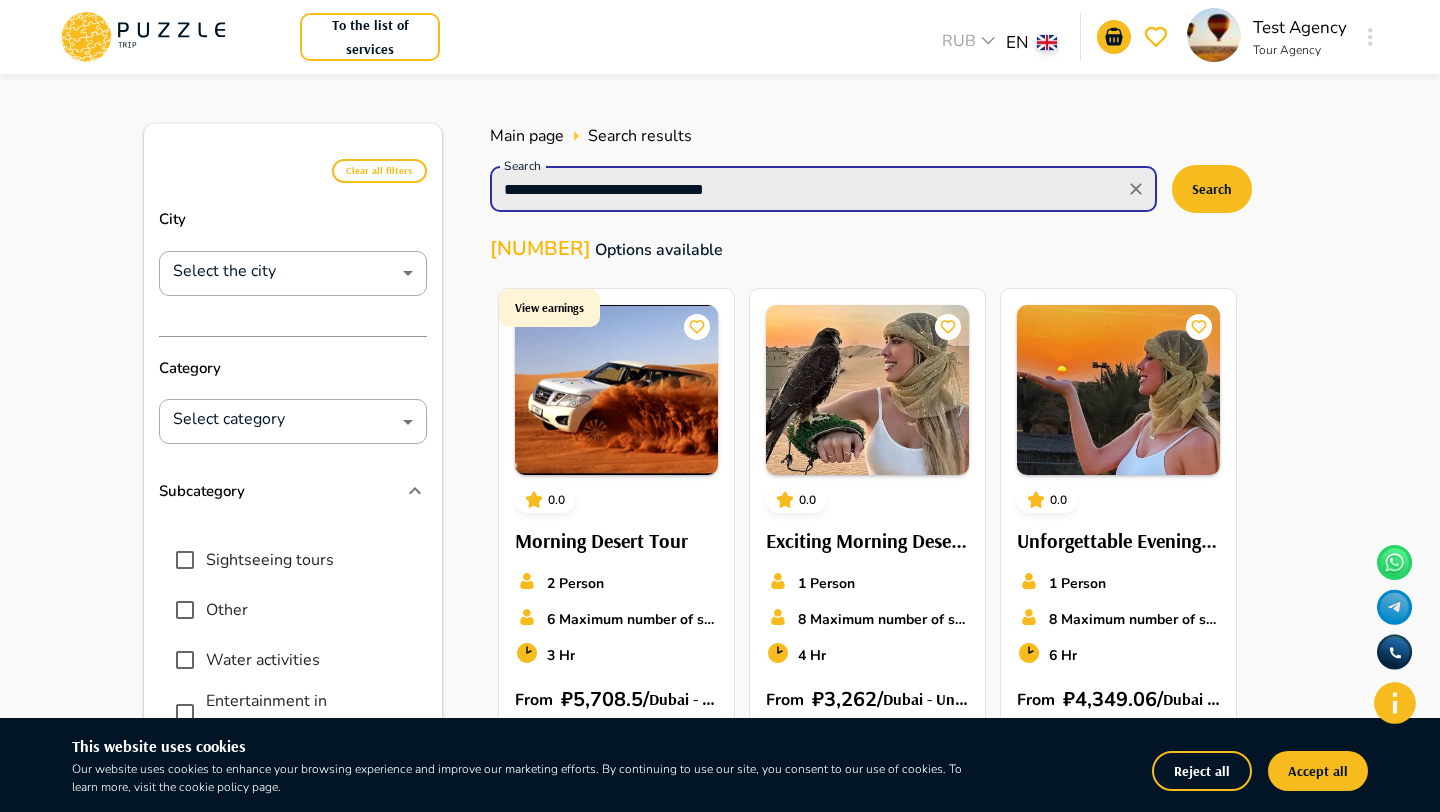 click on "**********" at bounding box center [807, 189] 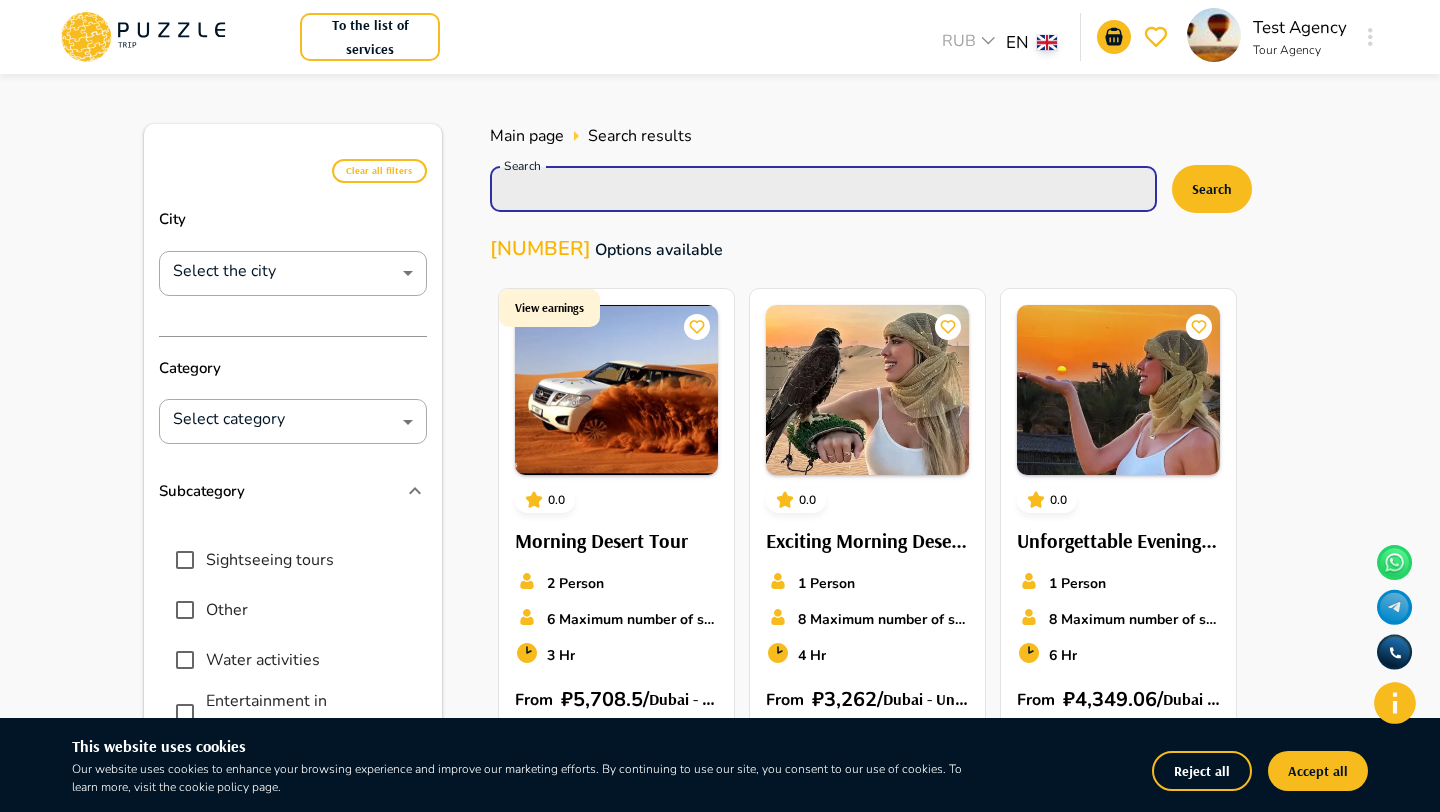 type 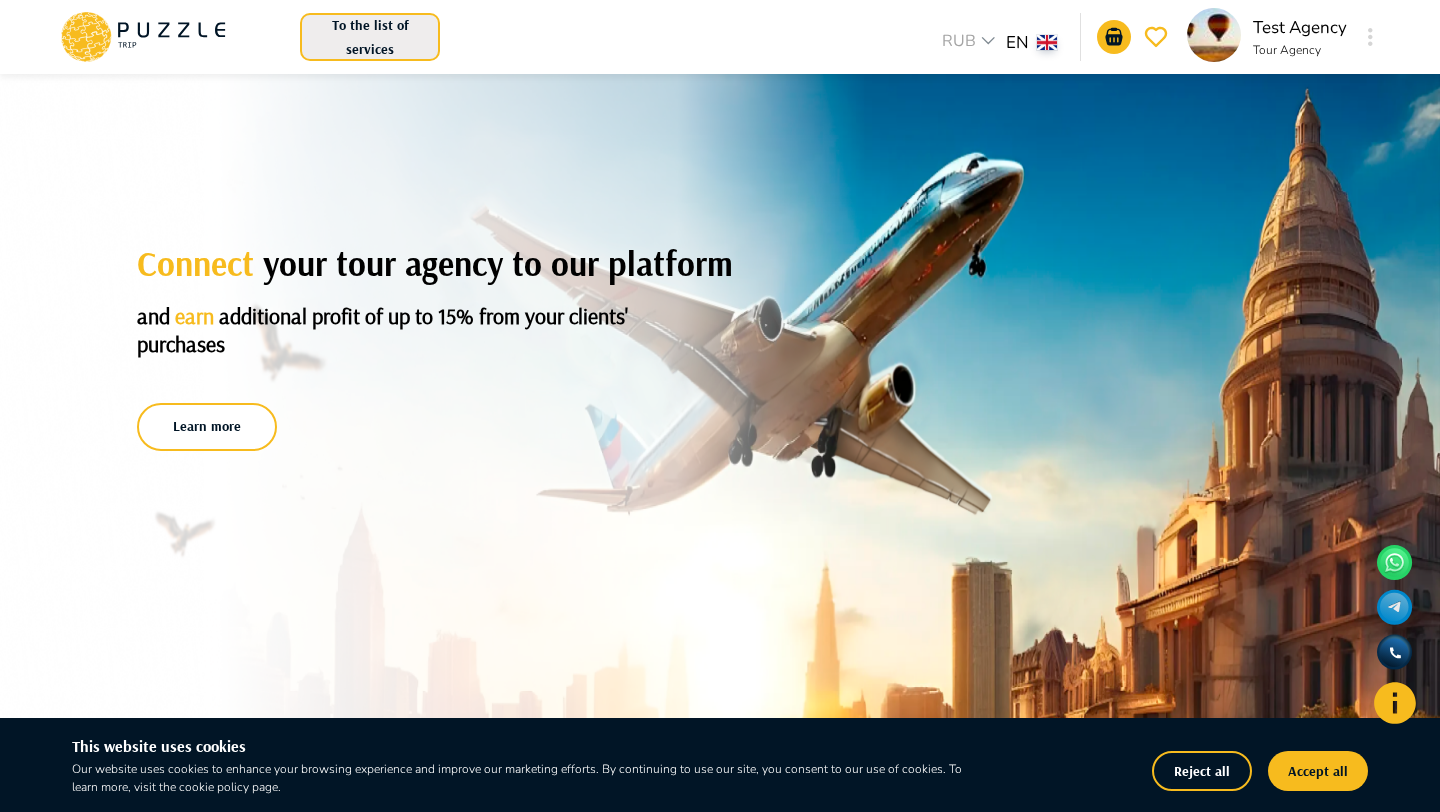 click on "To the list of services" at bounding box center (370, 37) 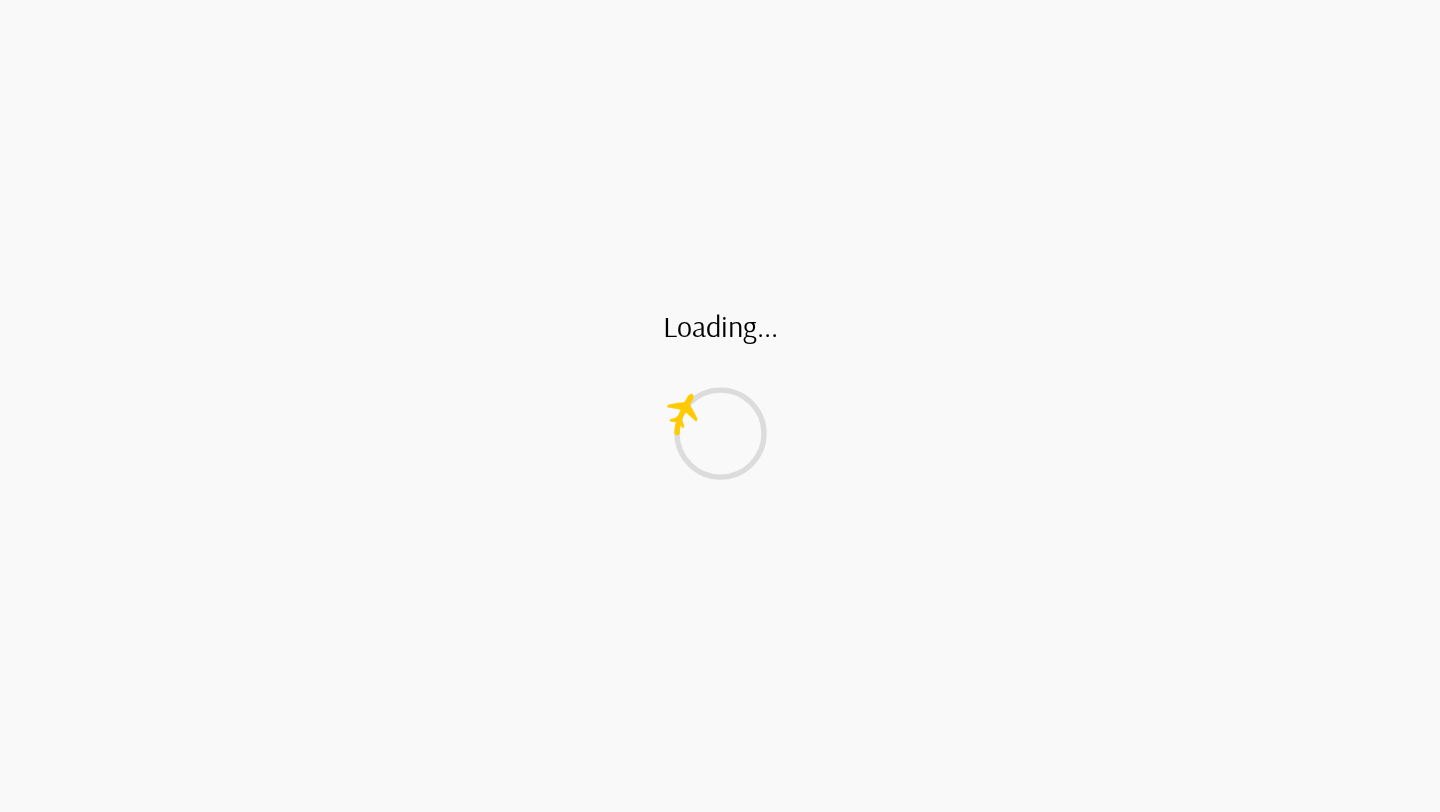 scroll, scrollTop: 0, scrollLeft: 0, axis: both 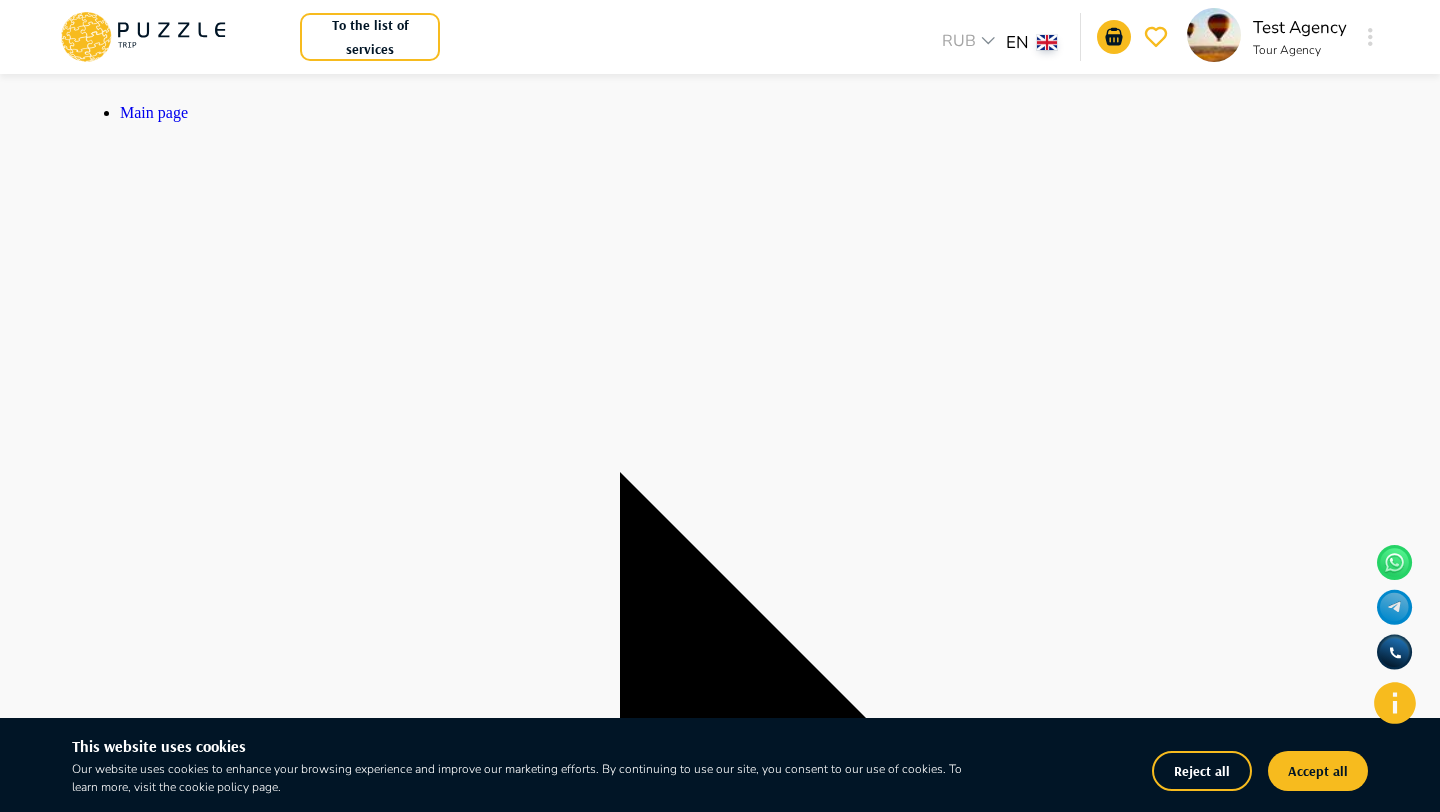 click on "Morning Desert Tour ID [ID] 0.0 Reviews" at bounding box center (720, 2639) 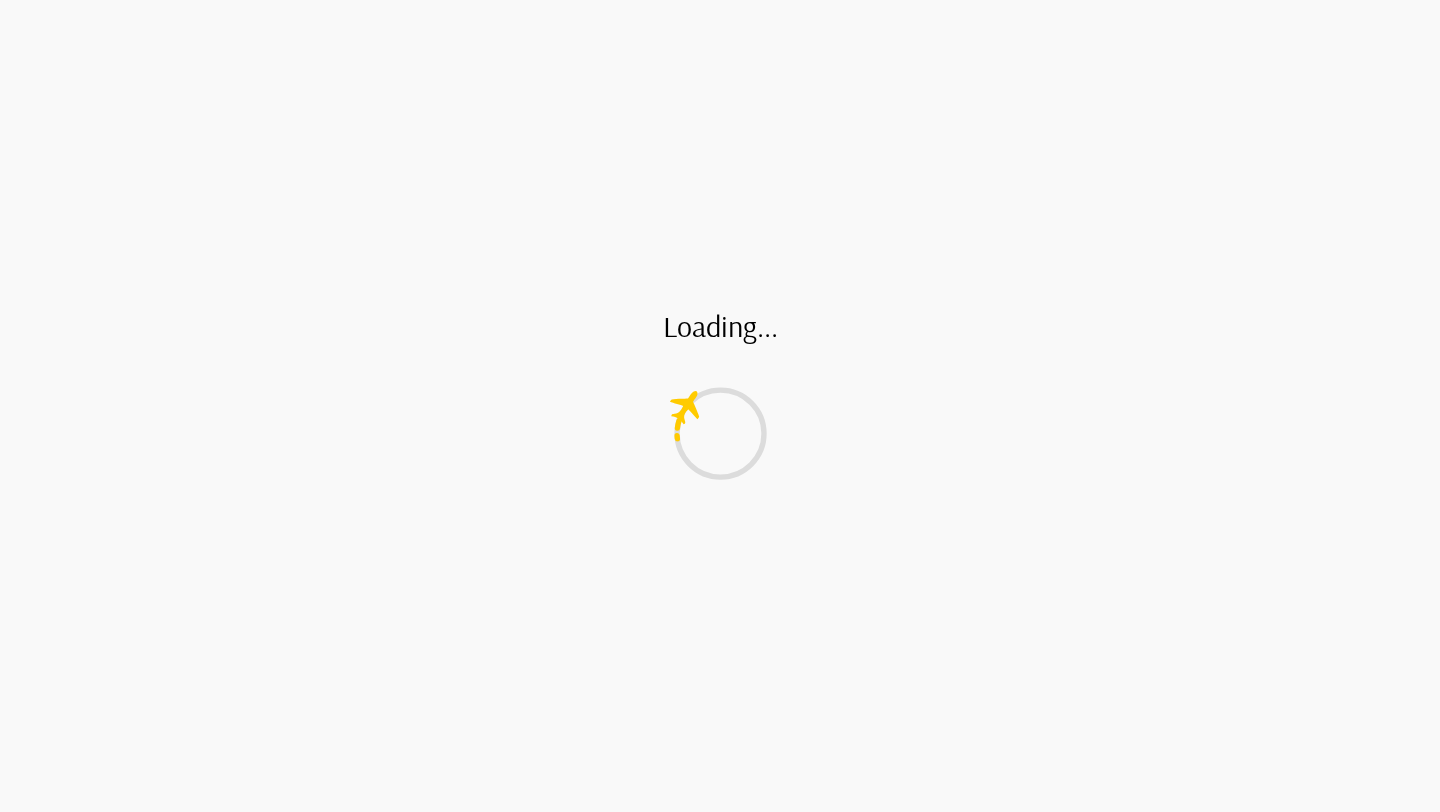 scroll, scrollTop: 0, scrollLeft: 0, axis: both 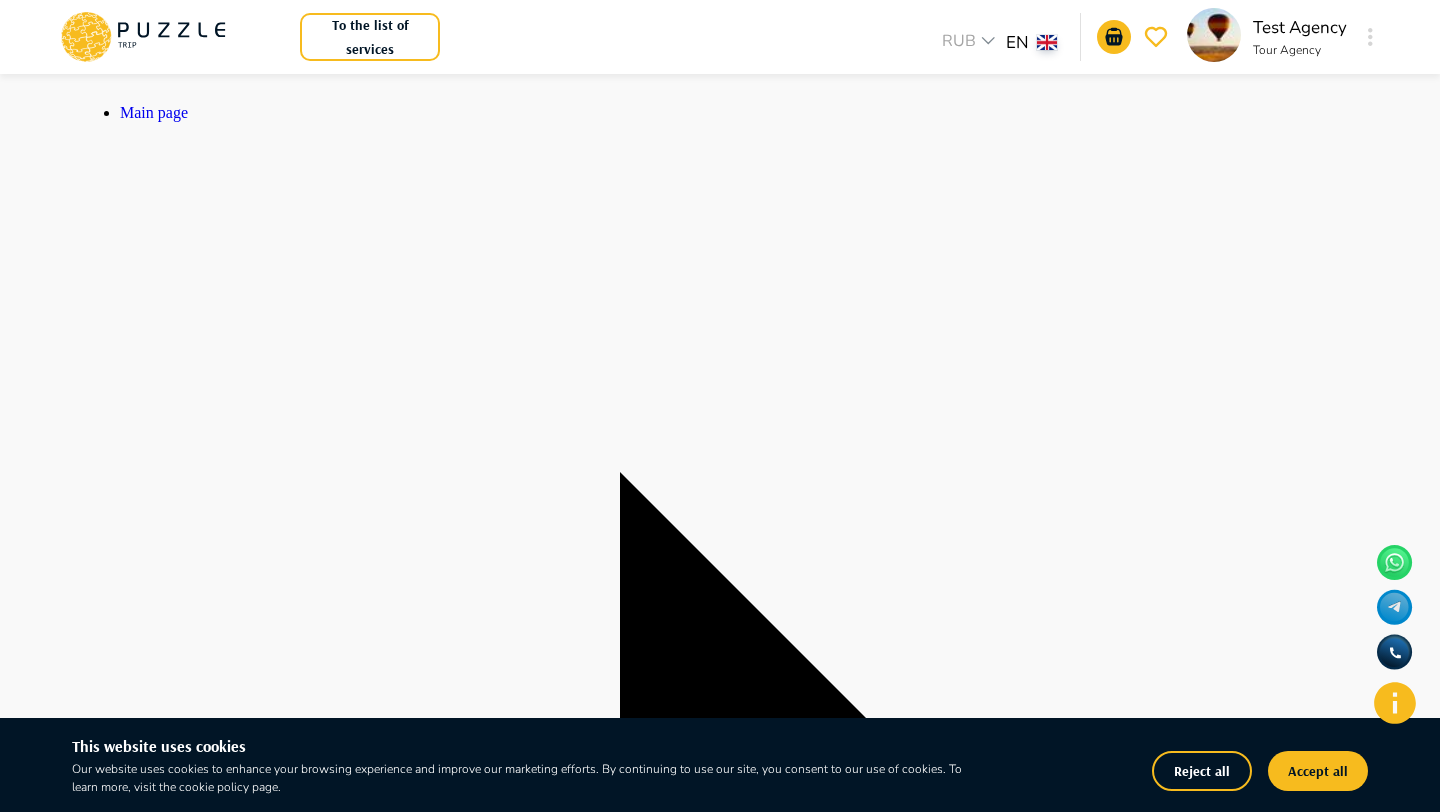 click on "Exciting Morning Desert Safari in UAE ID 6672 0.0   Reviews" at bounding box center [720, 2639] 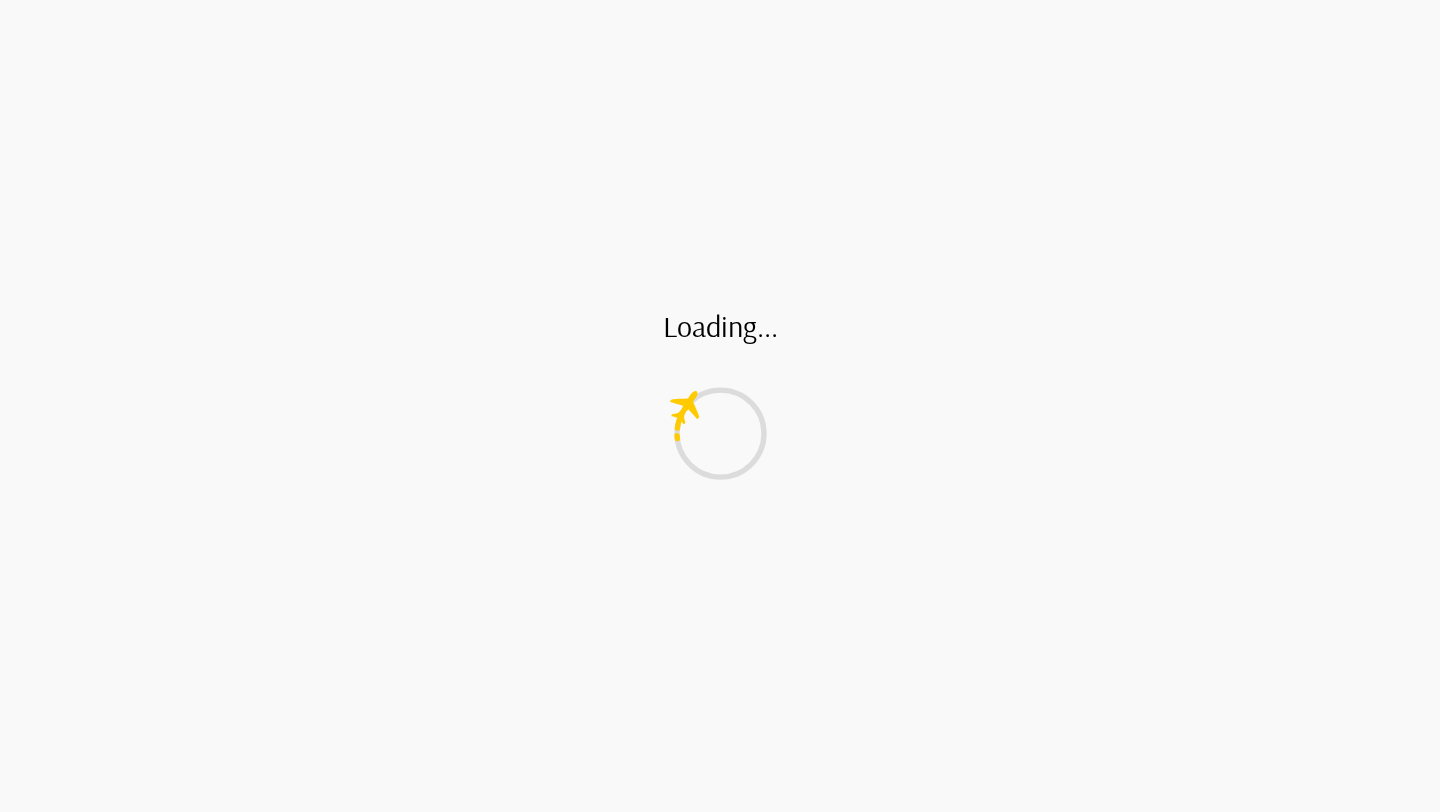 scroll, scrollTop: 0, scrollLeft: 0, axis: both 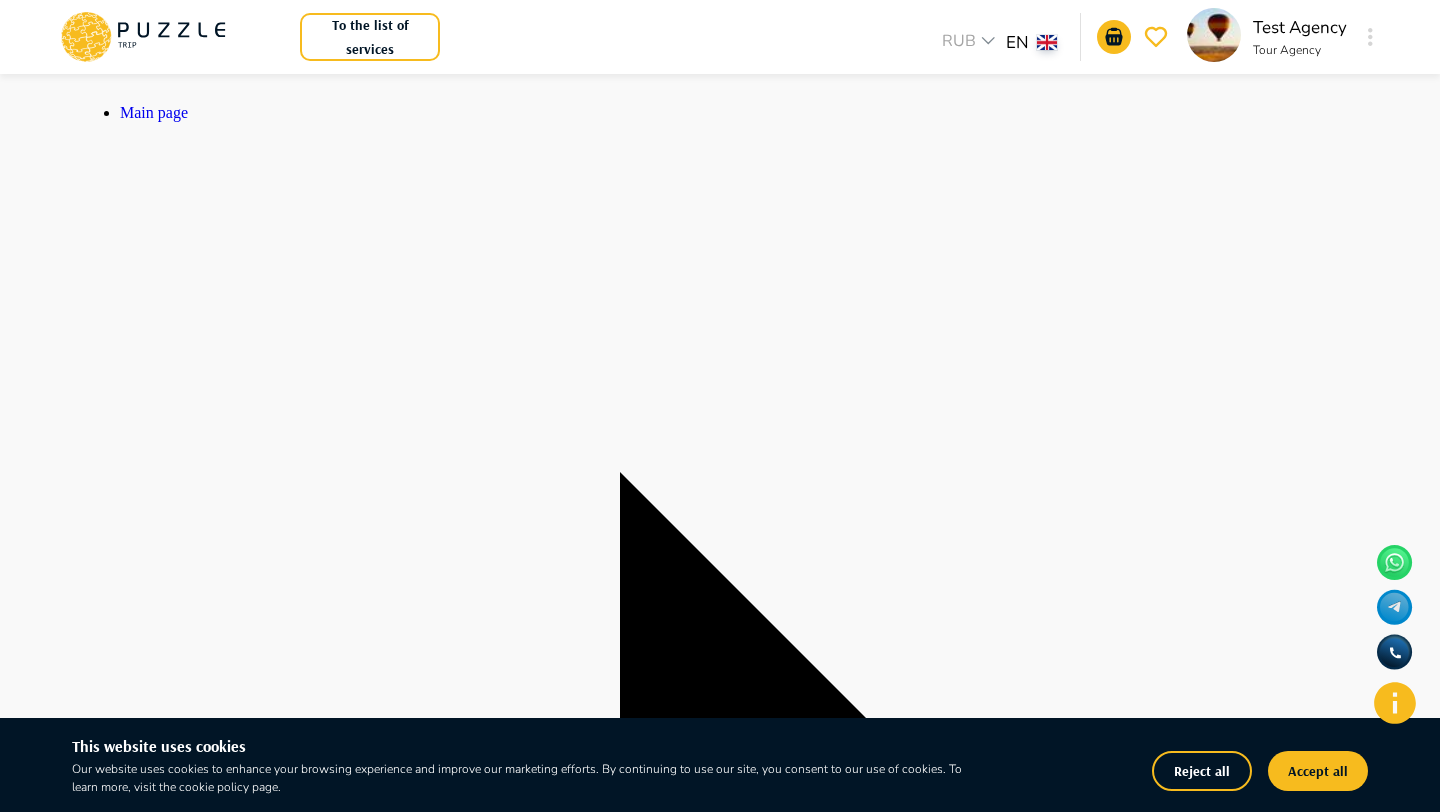 click on "Morning Red Dunes Desert Safari, Sand Boarding  Camel Ride ID 1132 5.0   Reviews" at bounding box center [720, 2639] 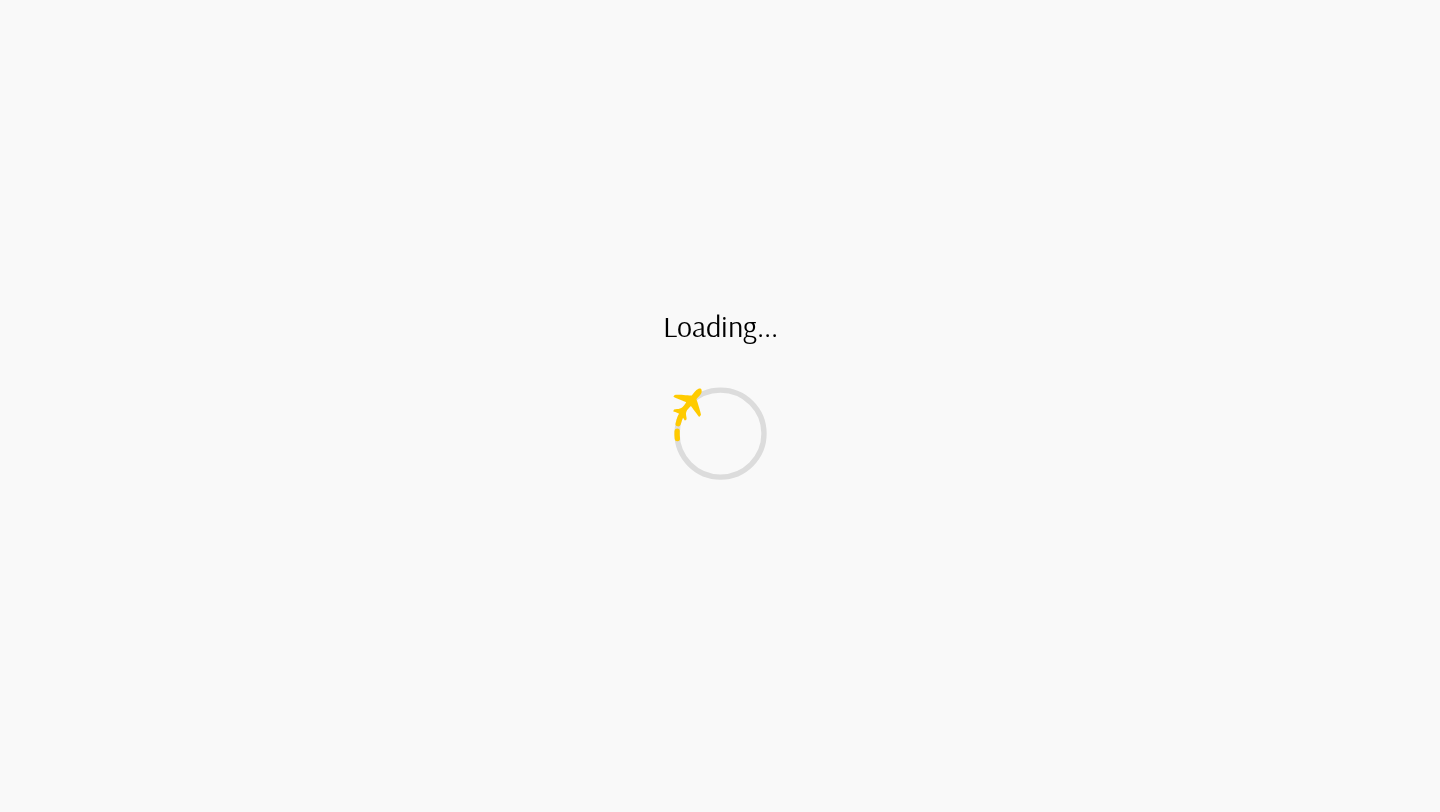 scroll, scrollTop: 0, scrollLeft: 0, axis: both 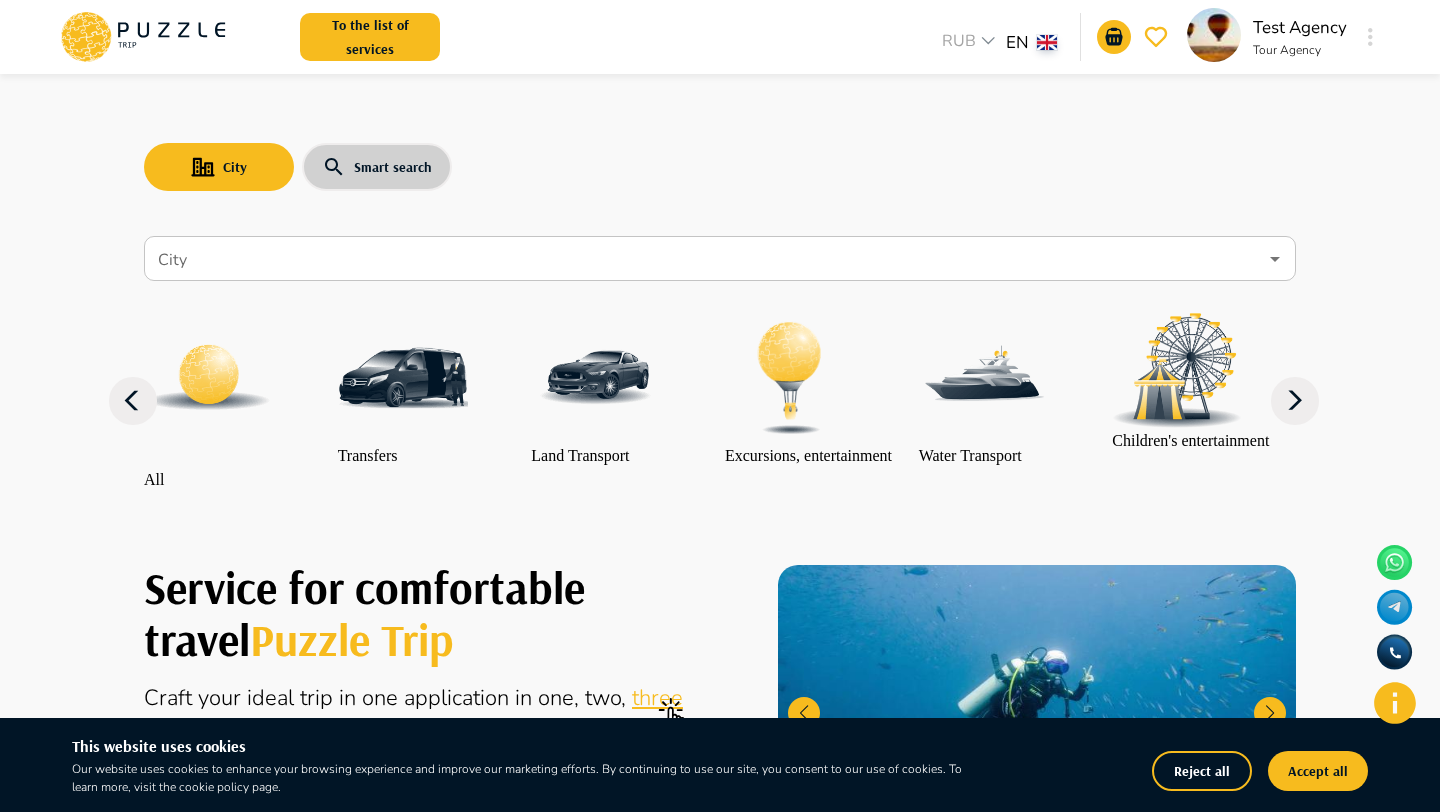 click on "Smart search" at bounding box center (377, 167) 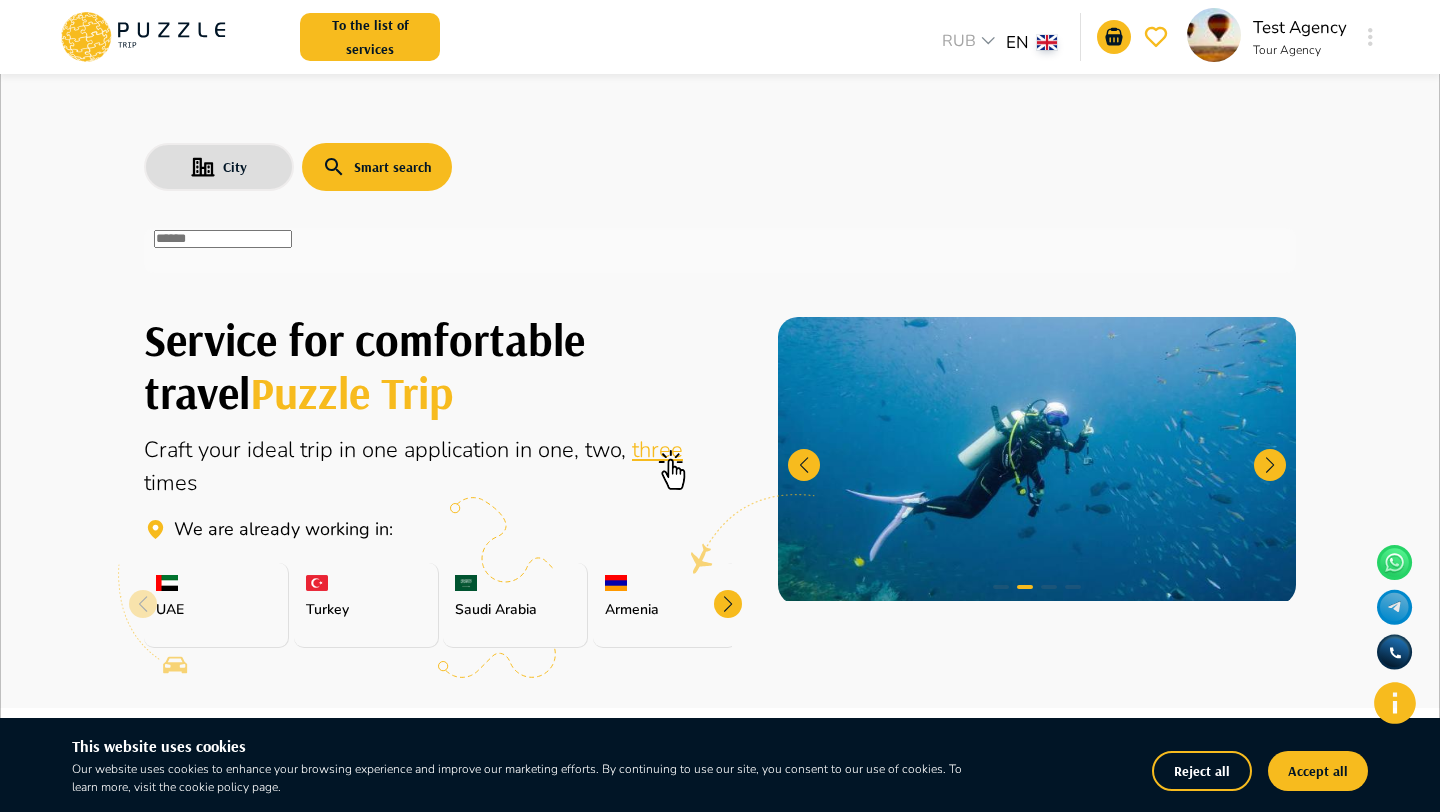 click on "​" at bounding box center [720, 250] 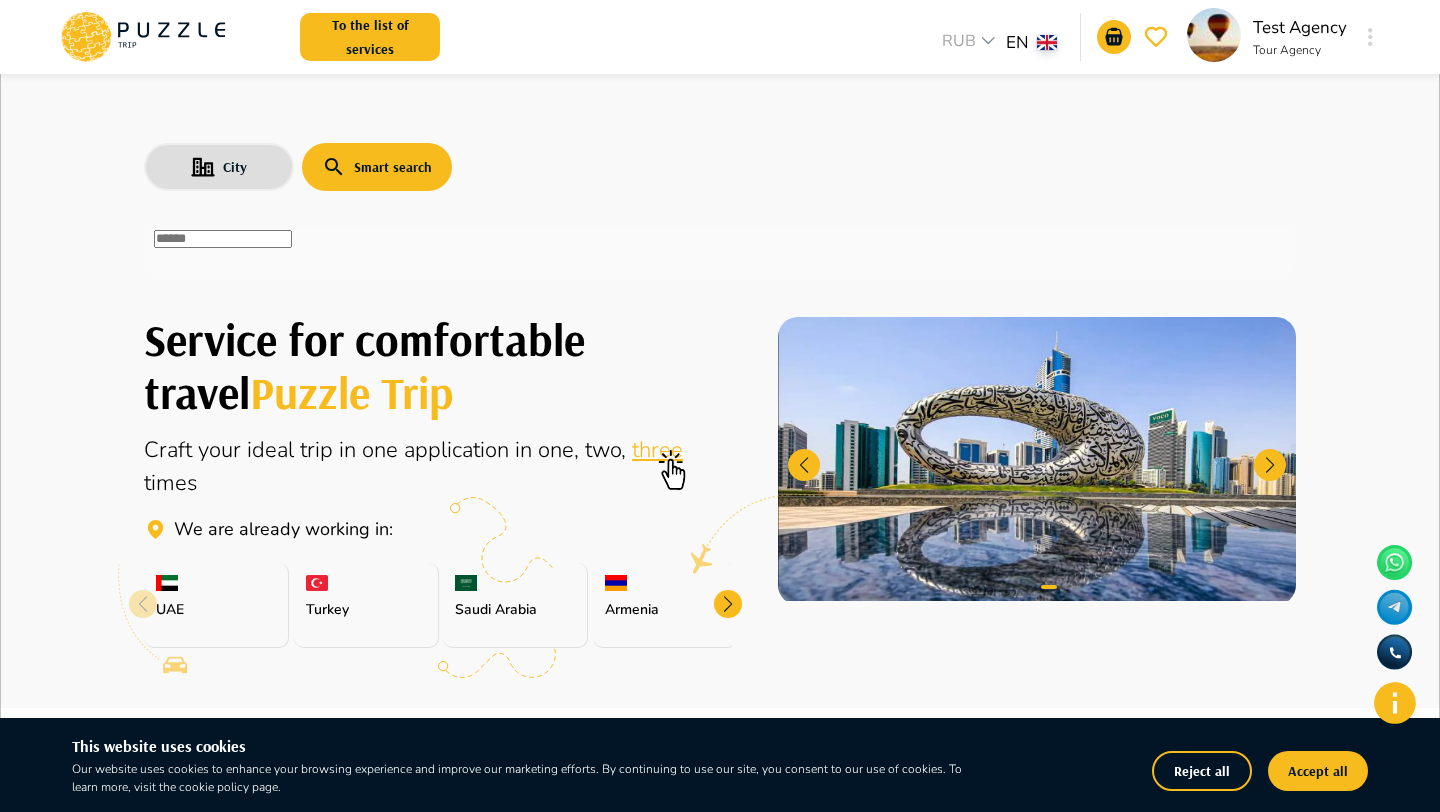 click at bounding box center [223, 239] 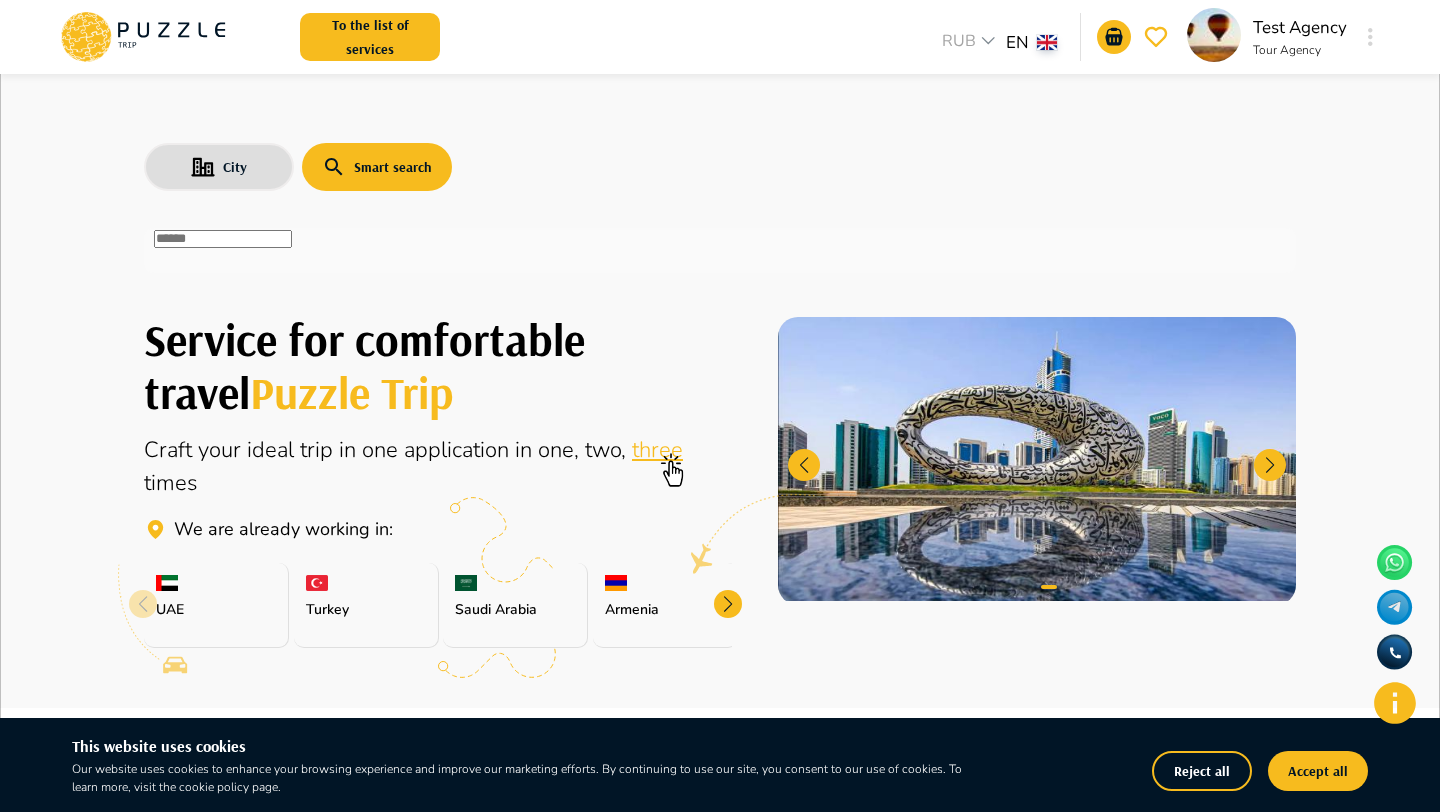 paste on "**********" 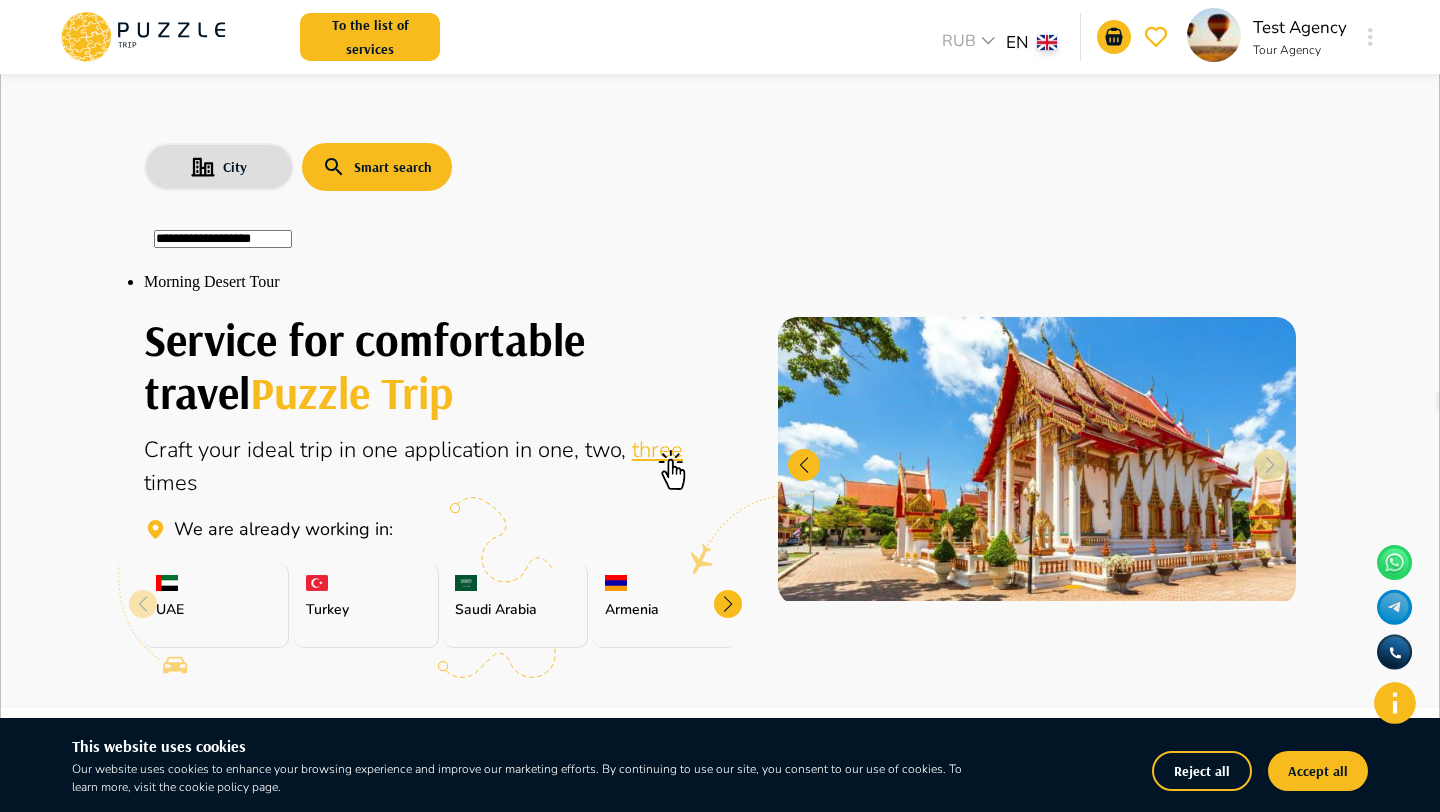 type on "**********" 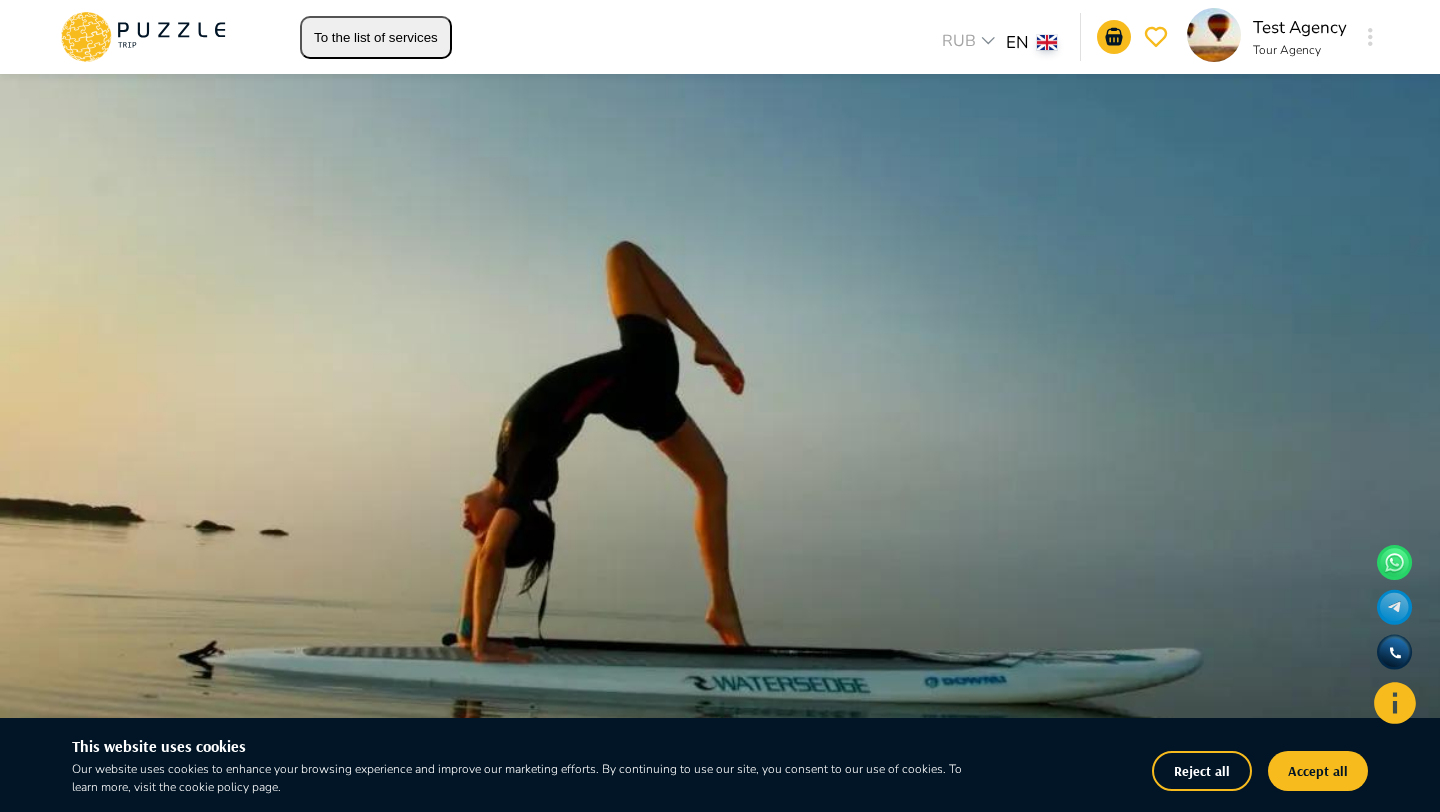 click on "Morning Desert Tour" at bounding box center [720, 5056] 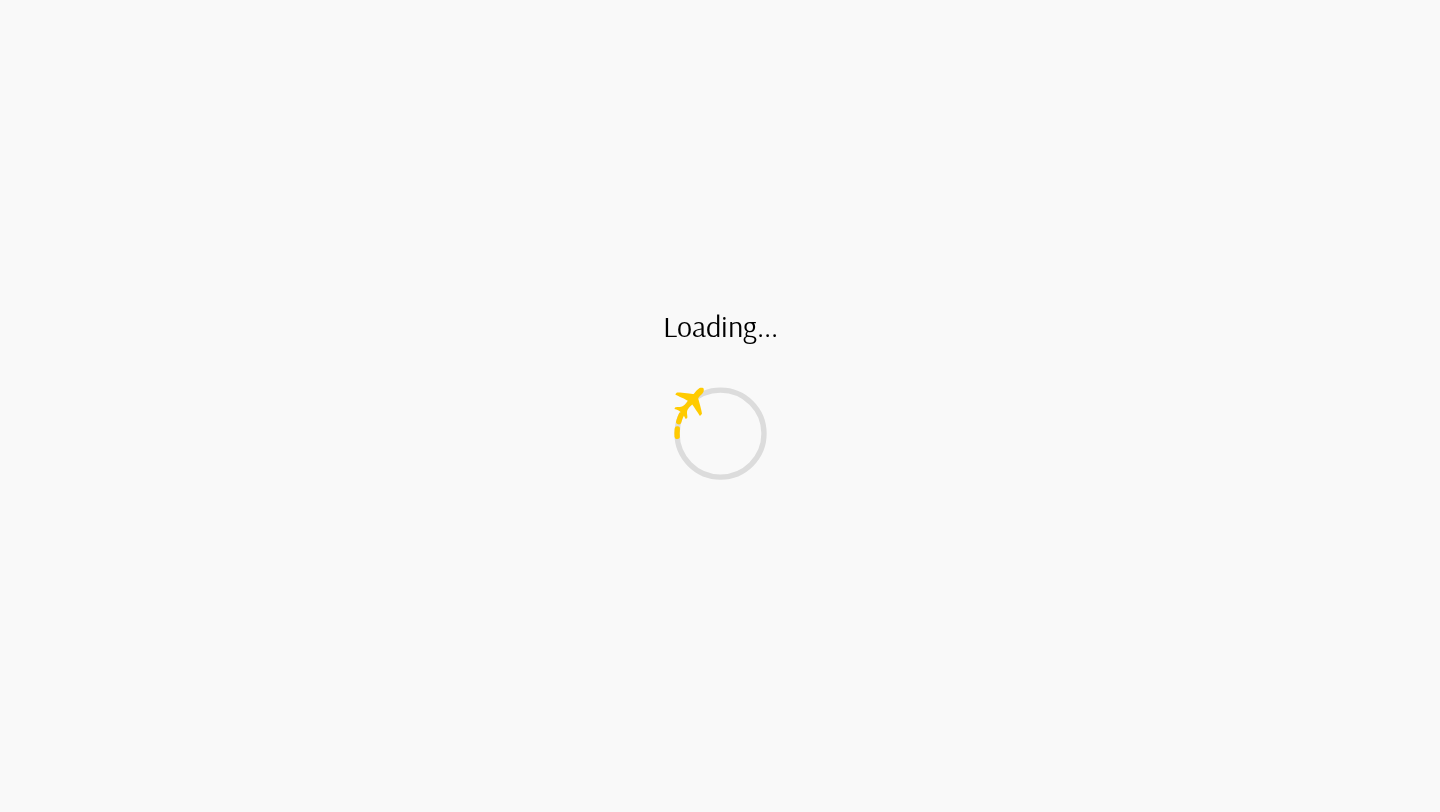 scroll, scrollTop: 0, scrollLeft: 0, axis: both 